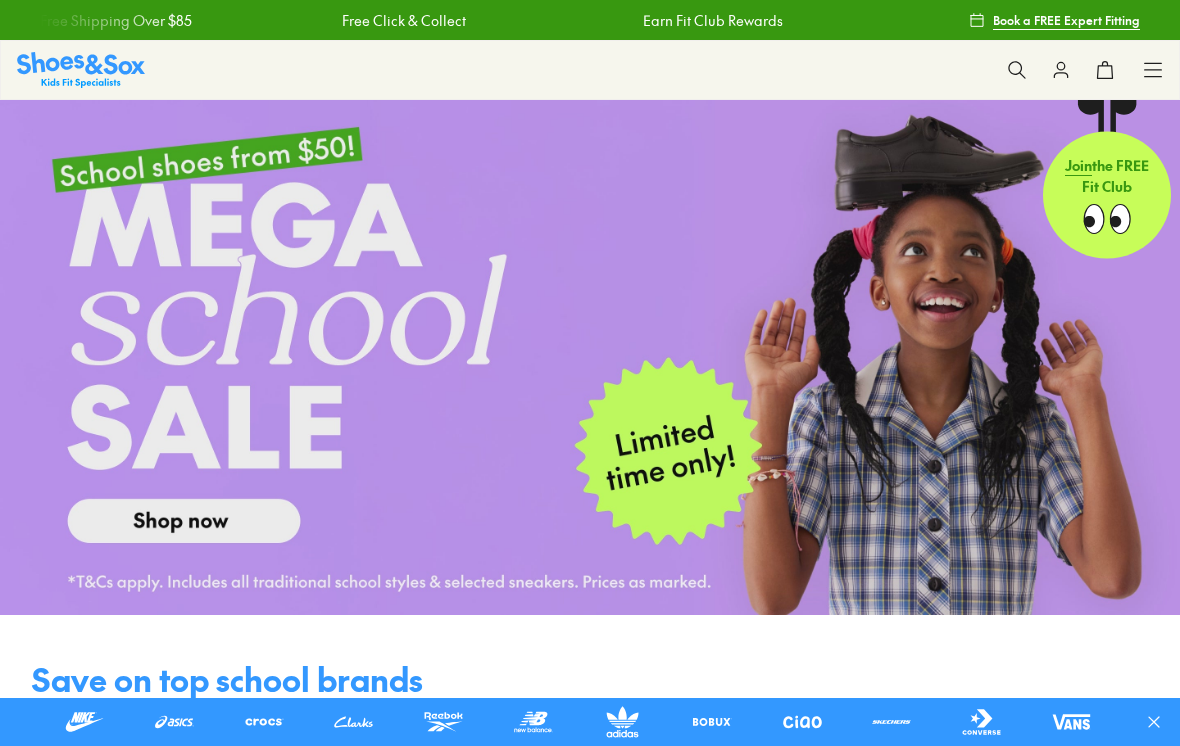 scroll, scrollTop: 0, scrollLeft: 0, axis: both 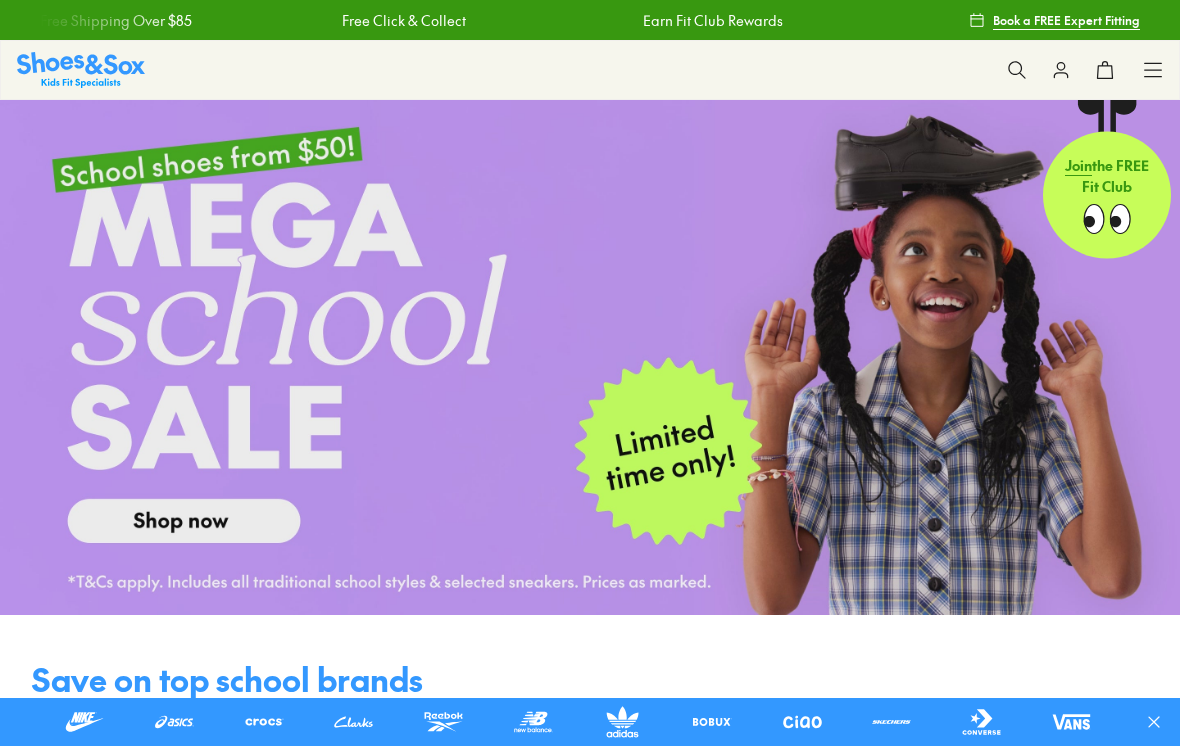 click 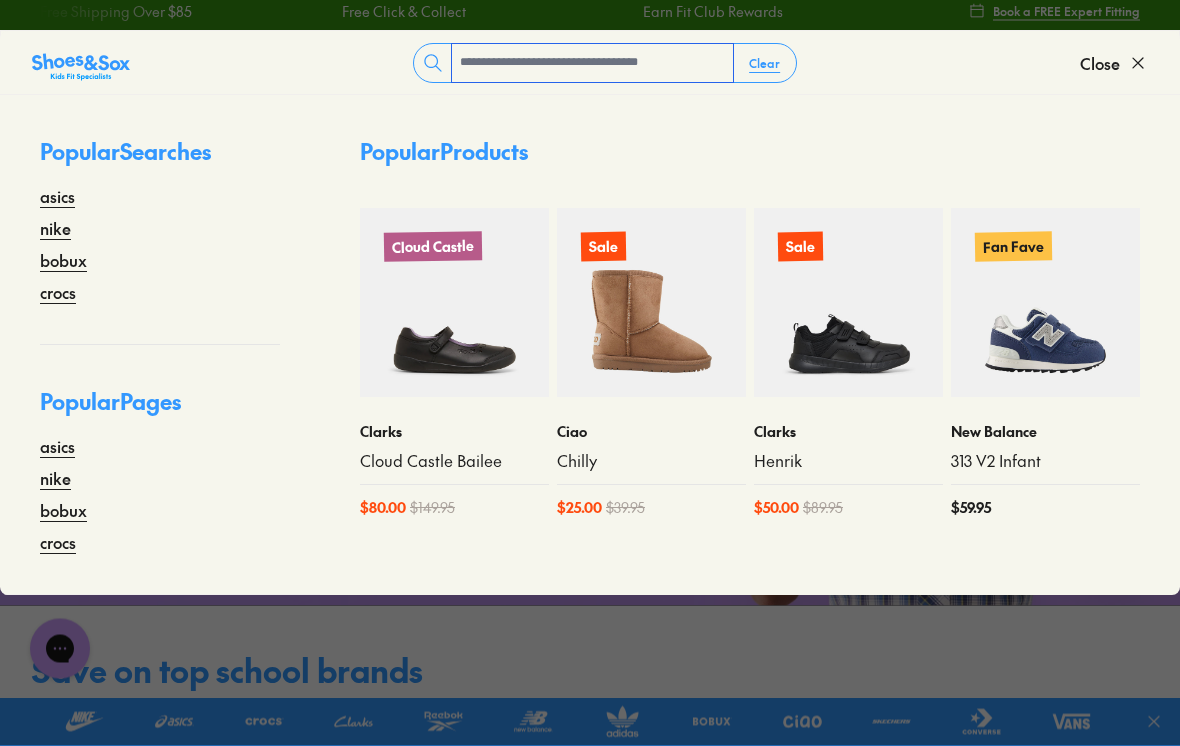 scroll, scrollTop: 0, scrollLeft: 0, axis: both 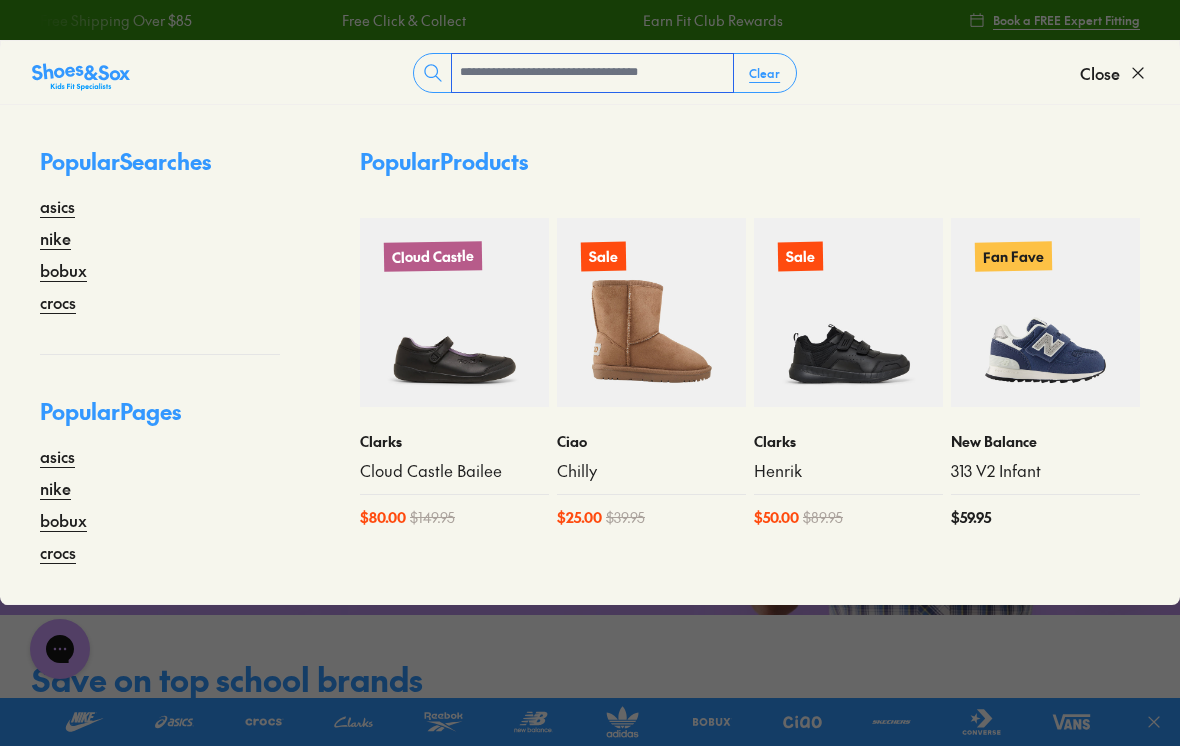 click at bounding box center [592, 73] 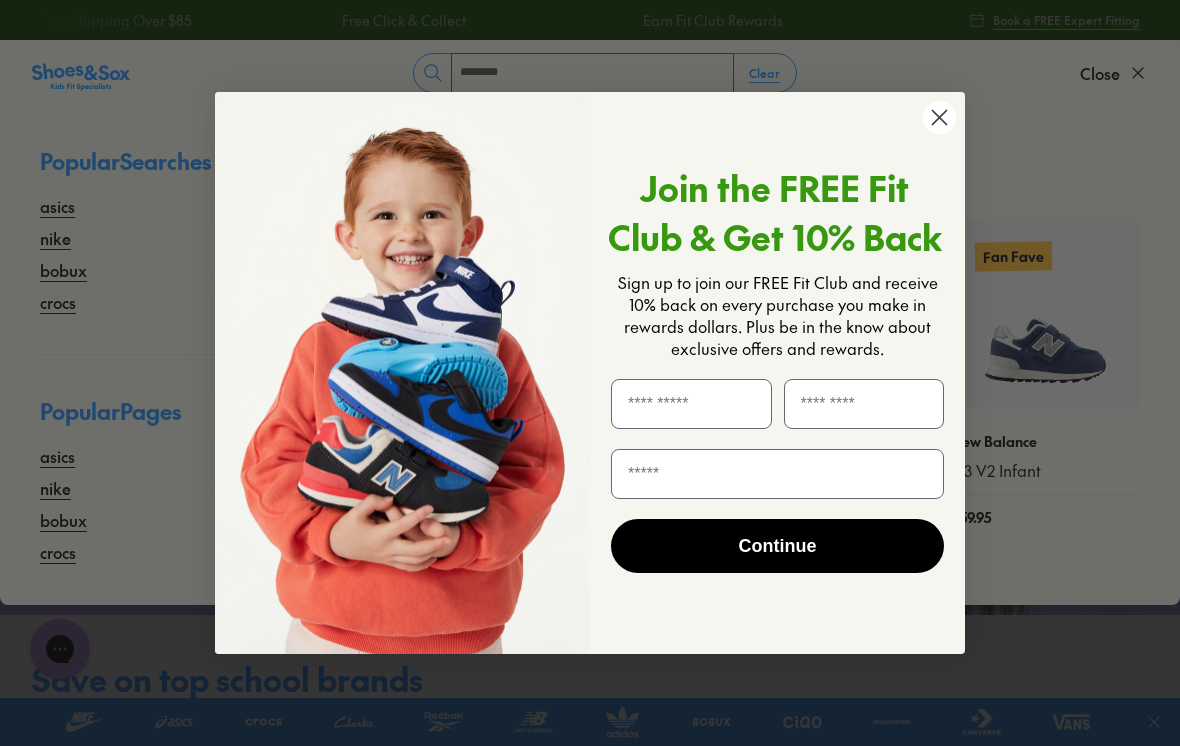 type on "********" 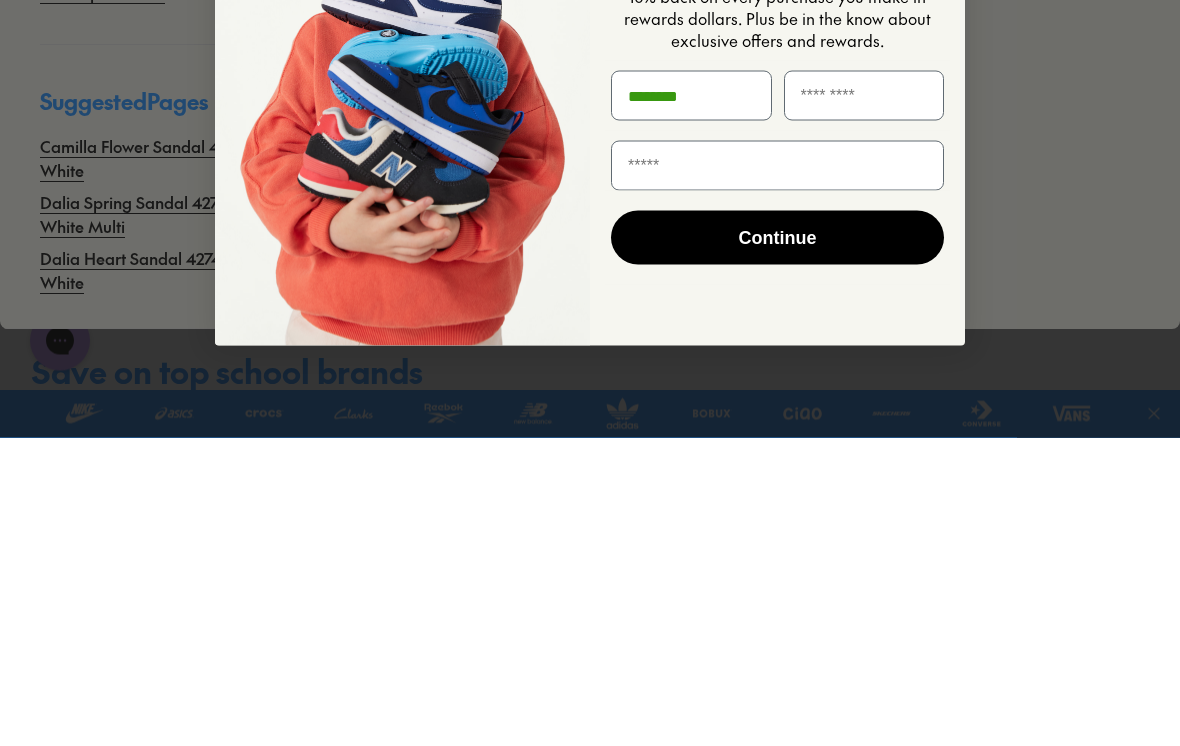 type on "********" 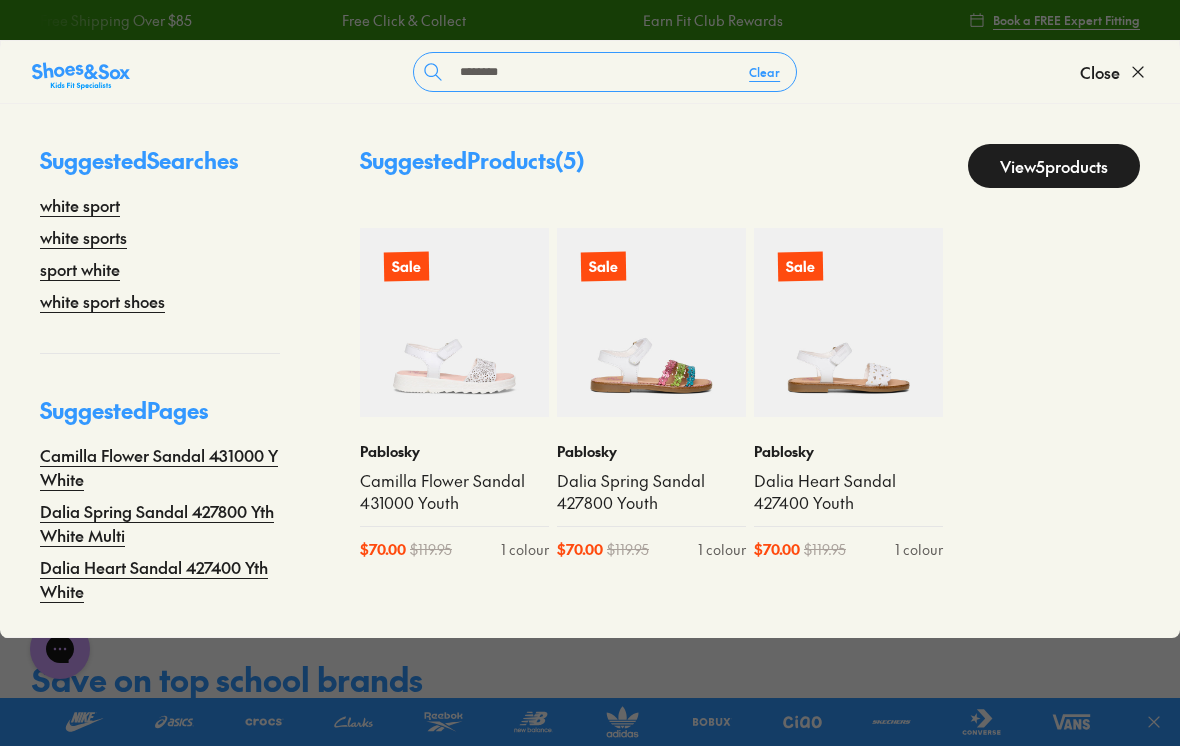 click on "white sport" at bounding box center [80, 205] 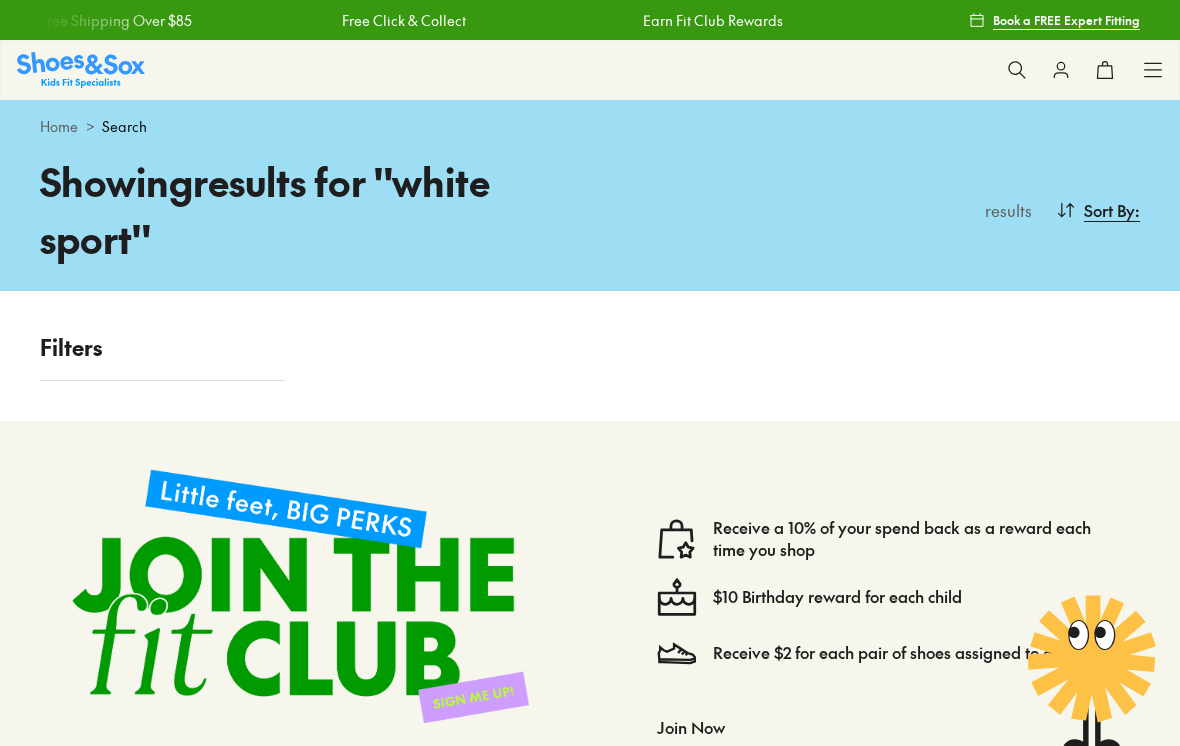 scroll, scrollTop: 0, scrollLeft: 0, axis: both 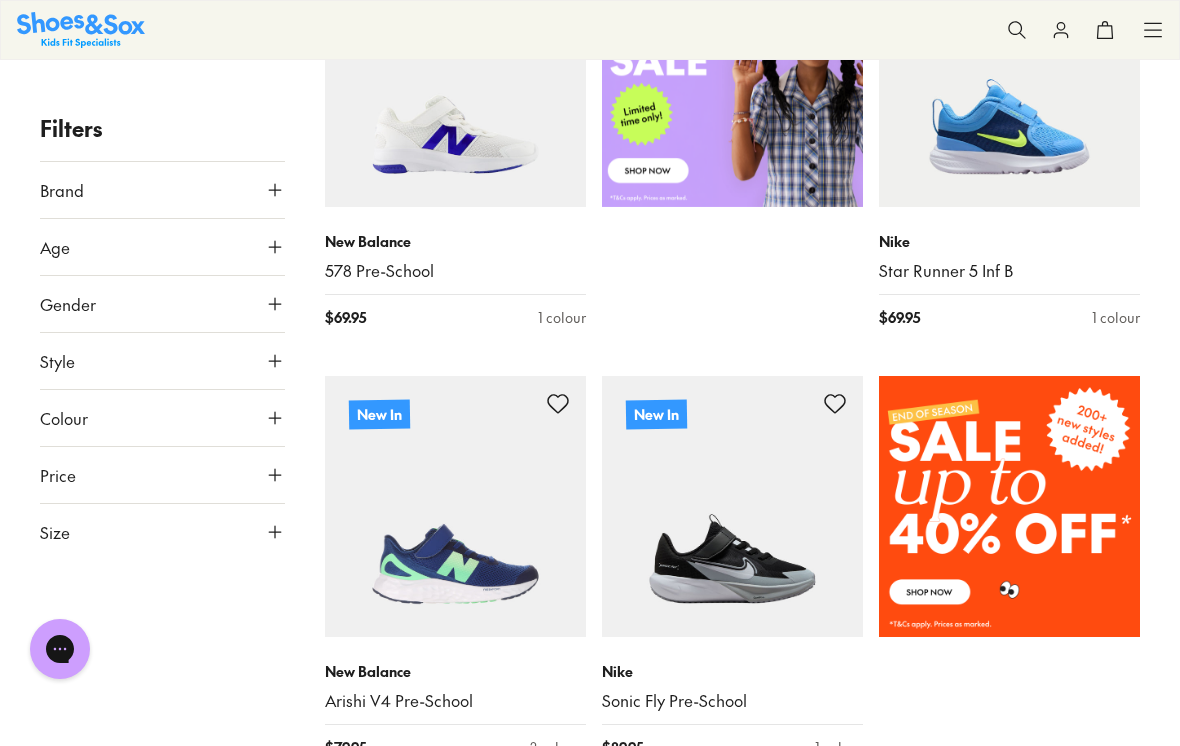 click 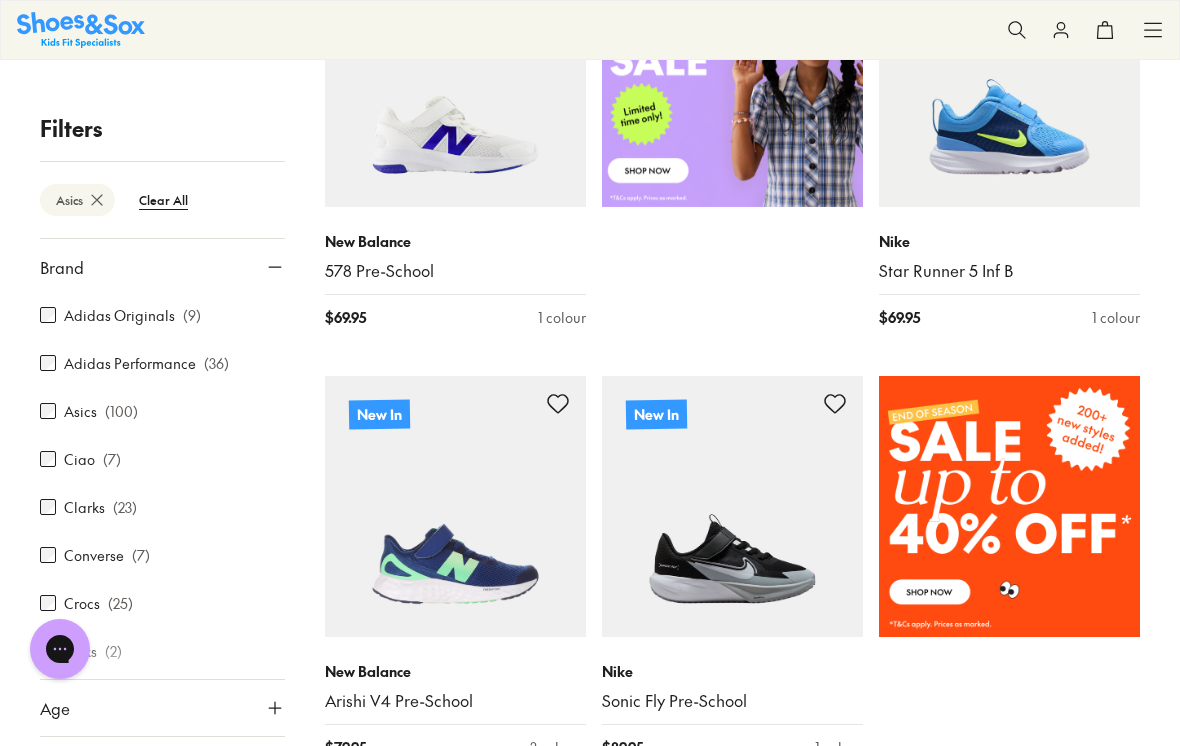 scroll, scrollTop: 40, scrollLeft: 0, axis: vertical 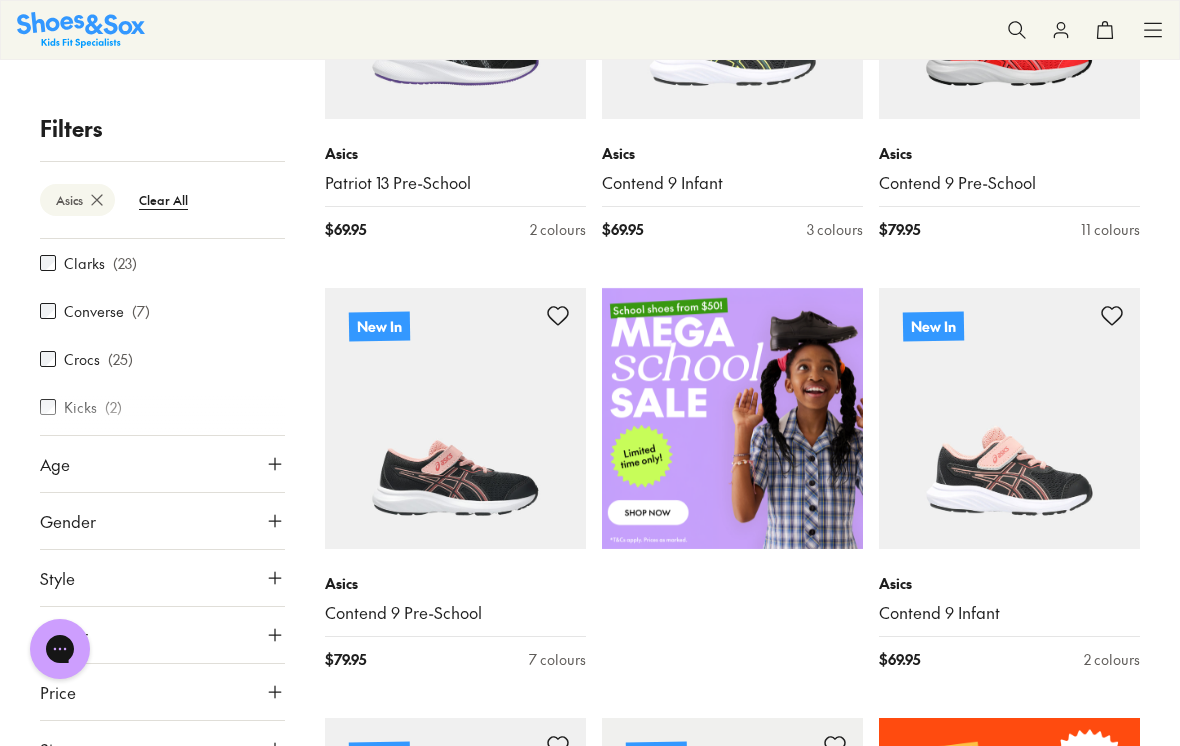 click 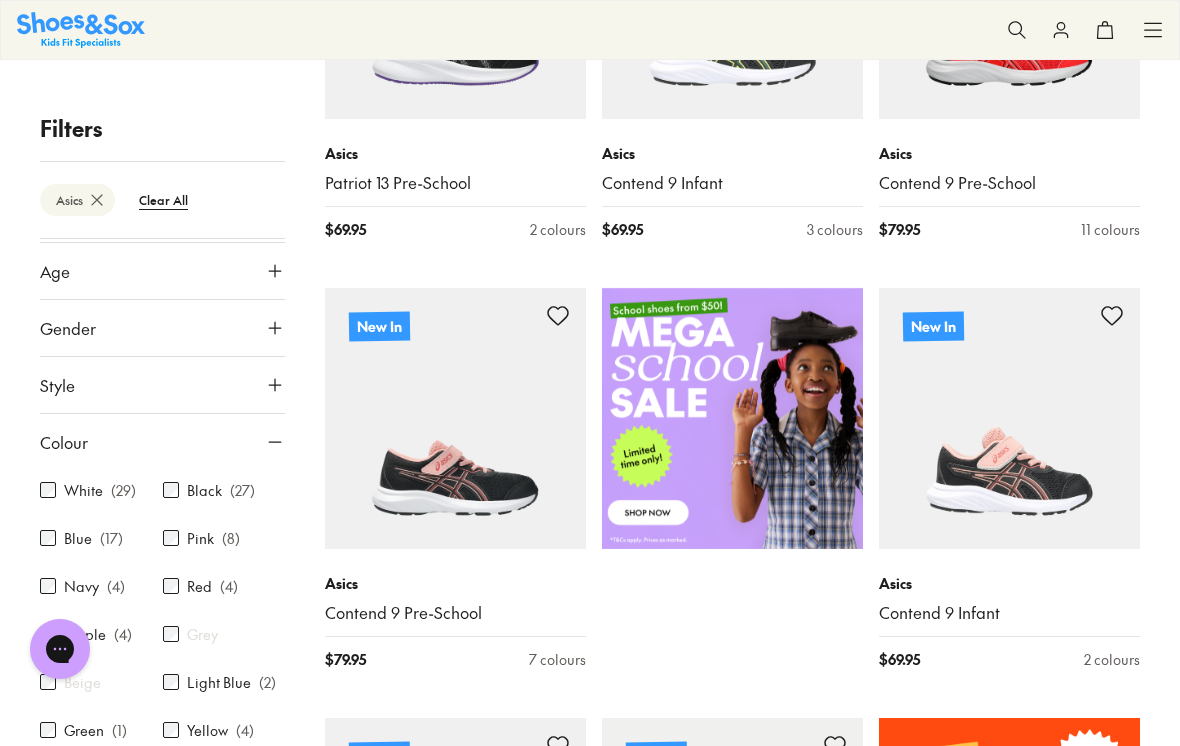 scroll, scrollTop: 437, scrollLeft: 0, axis: vertical 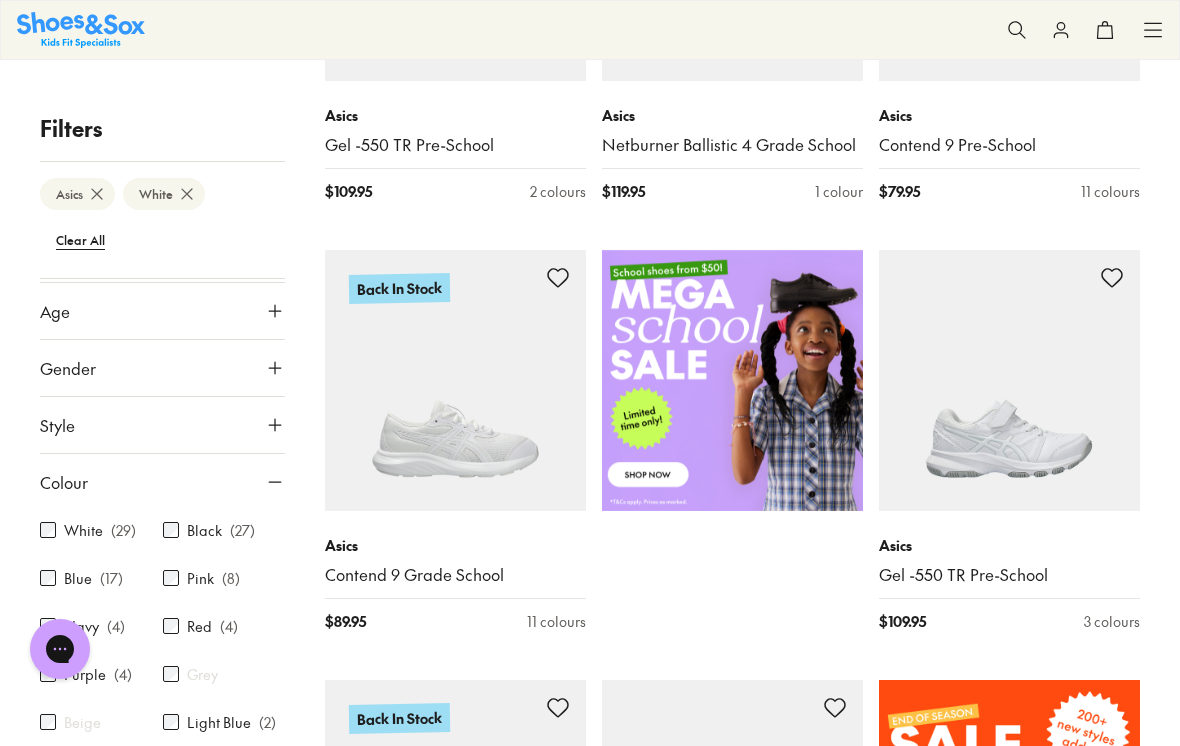 click at bounding box center [455, 380] 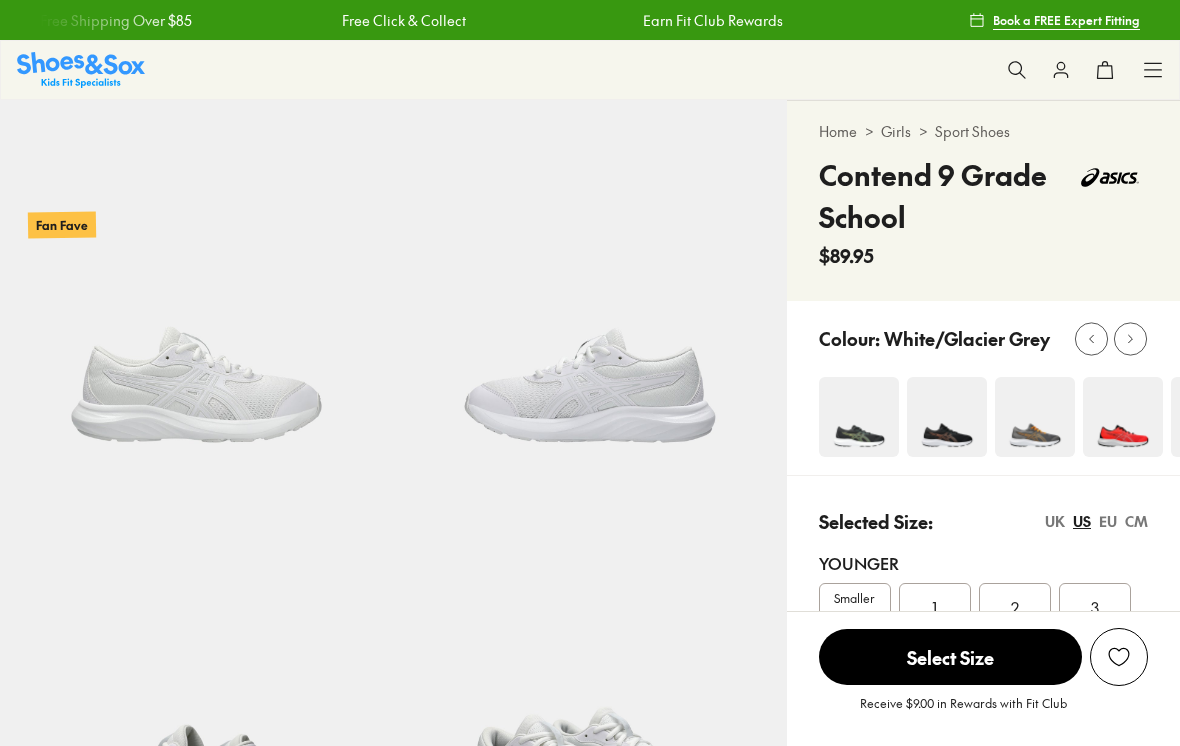 scroll, scrollTop: 0, scrollLeft: 0, axis: both 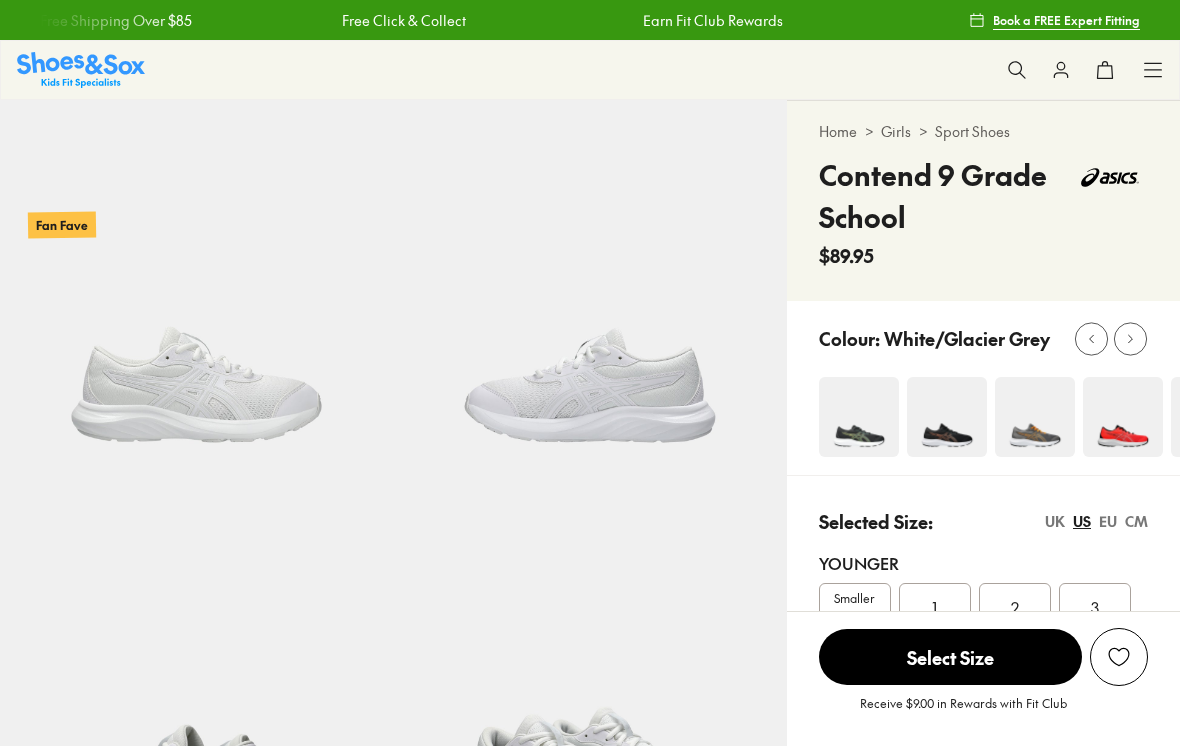 select on "*" 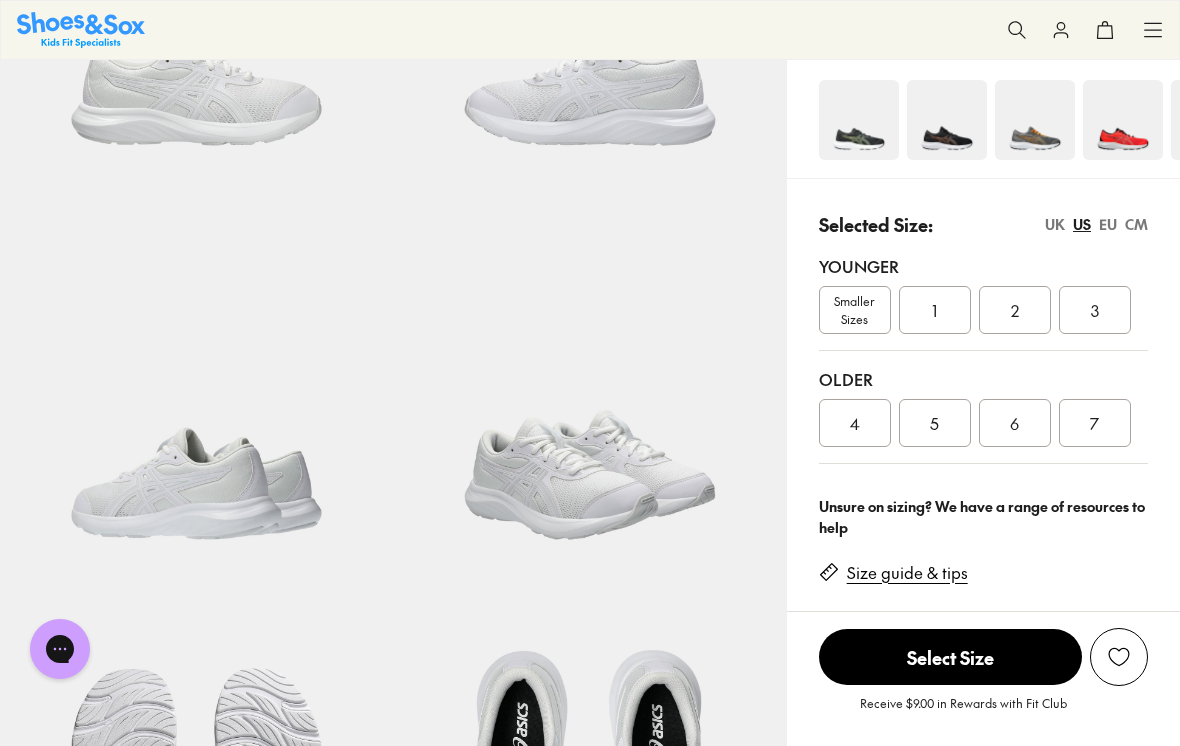 scroll, scrollTop: 0, scrollLeft: 0, axis: both 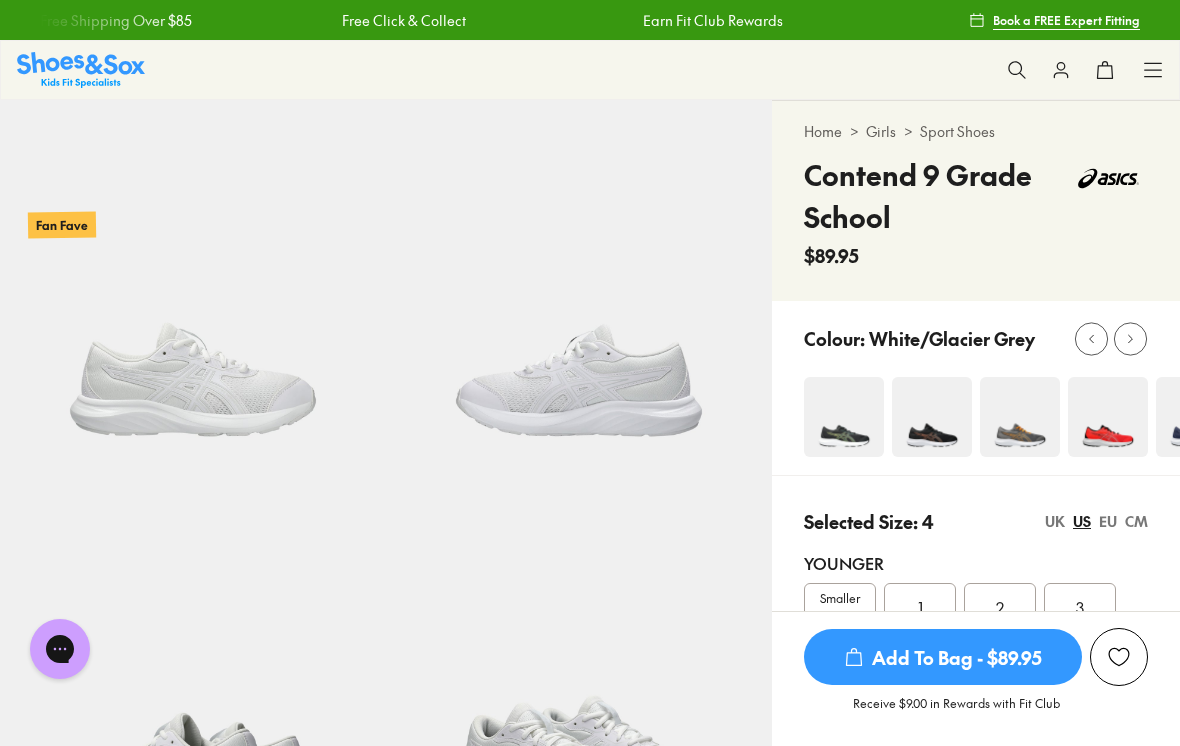 click on "Add To Bag - $89.95" at bounding box center [943, 657] 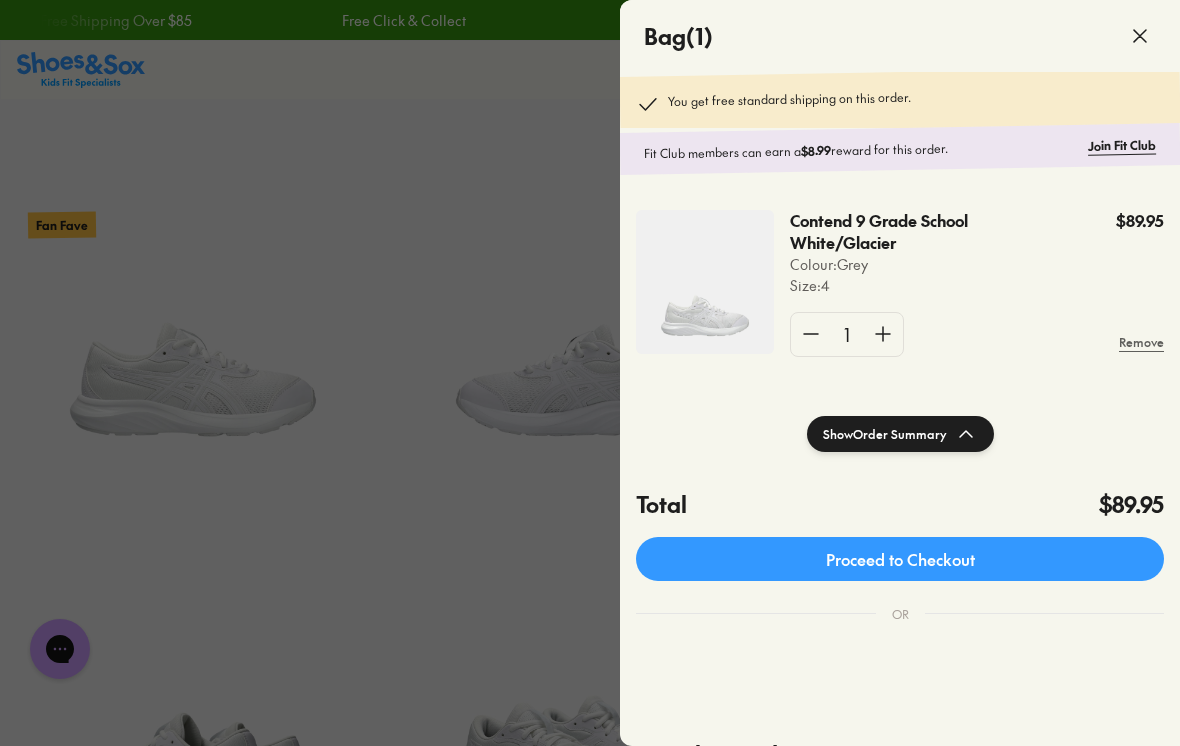 click on "Proceed to Checkout" 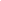 scroll, scrollTop: 0, scrollLeft: 0, axis: both 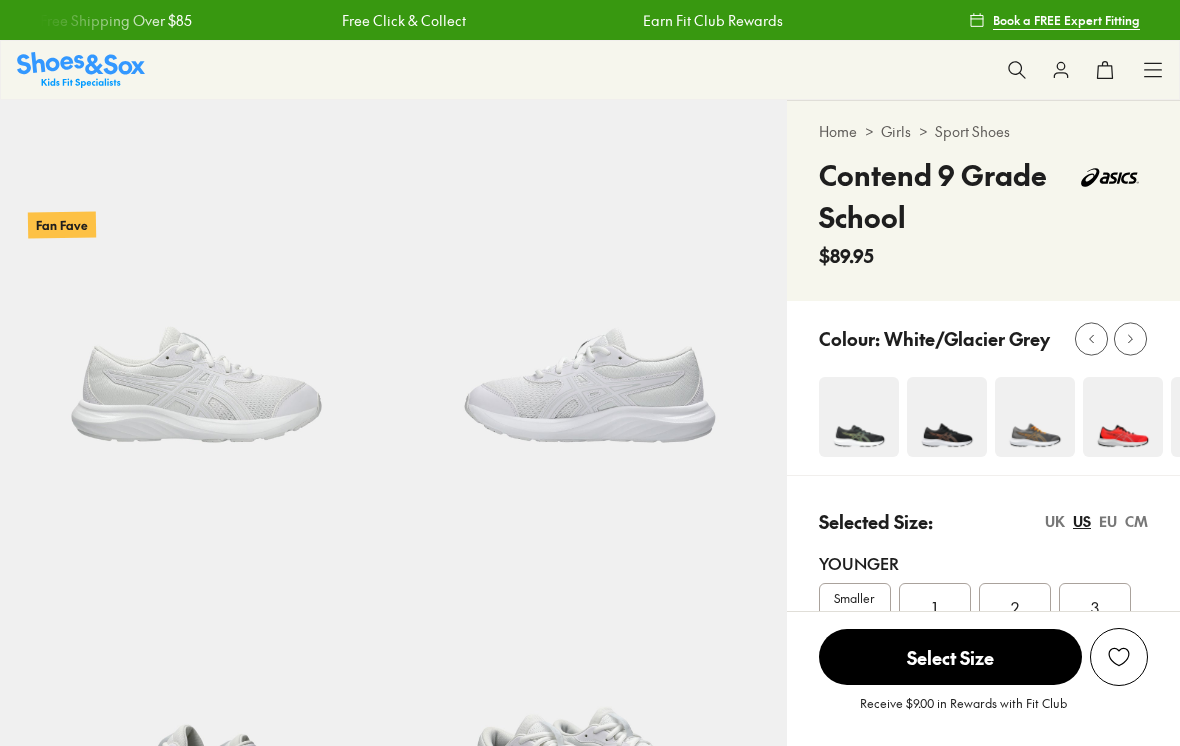 select on "*" 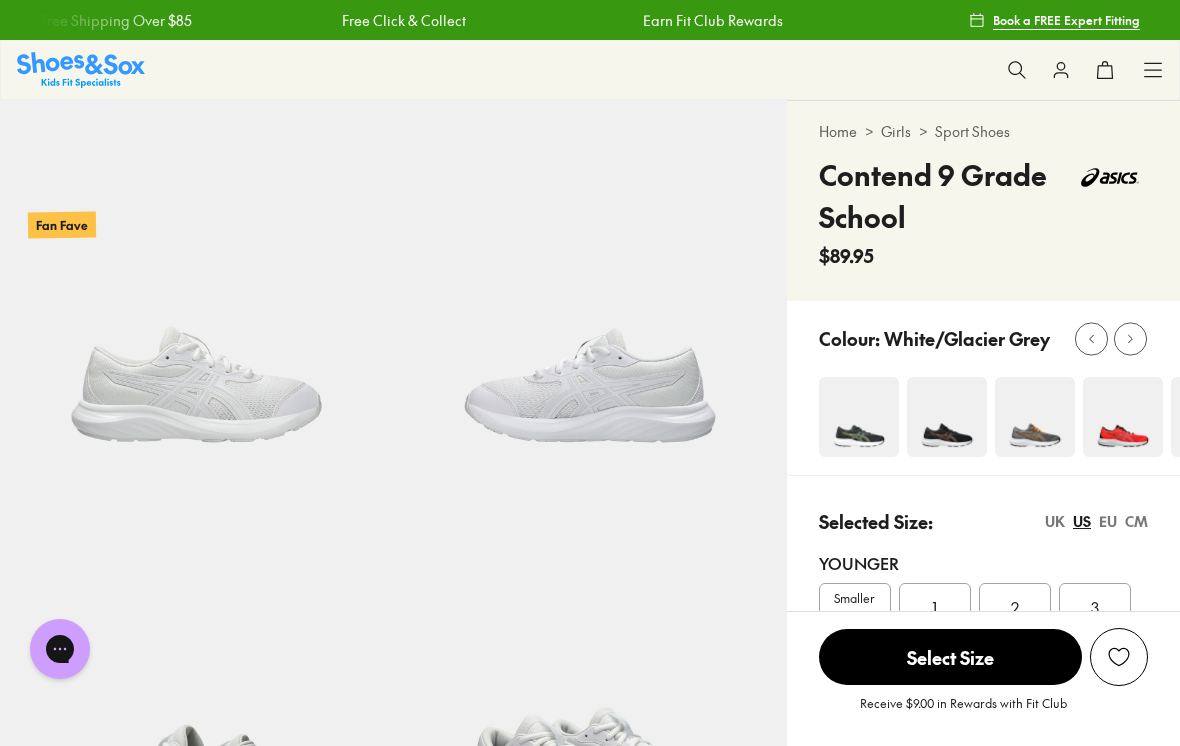 scroll, scrollTop: 0, scrollLeft: 0, axis: both 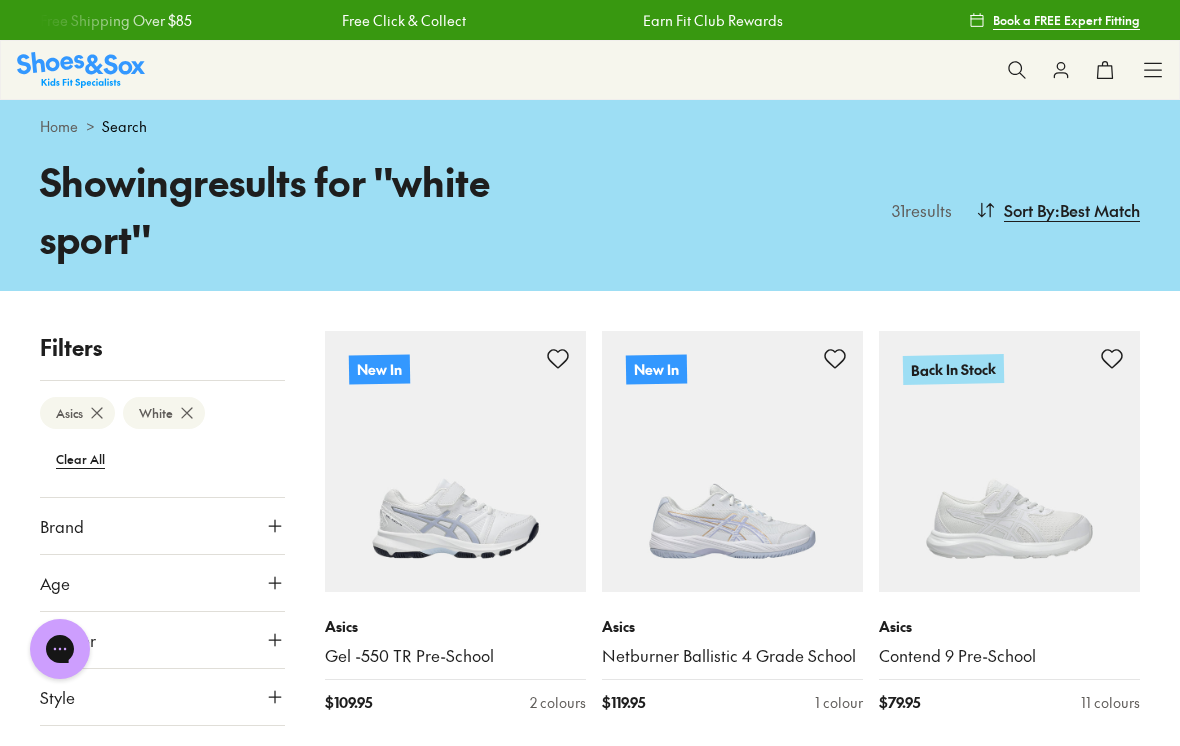 click on "Home" at bounding box center [59, 126] 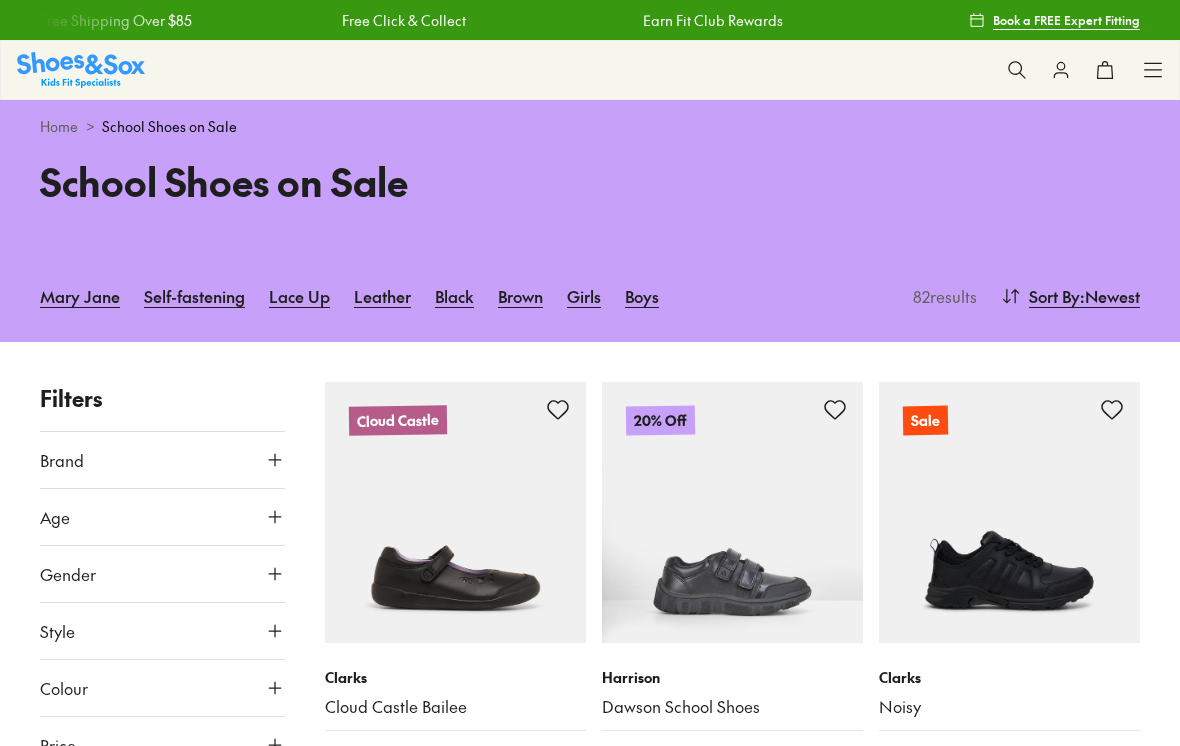 scroll, scrollTop: 41, scrollLeft: 0, axis: vertical 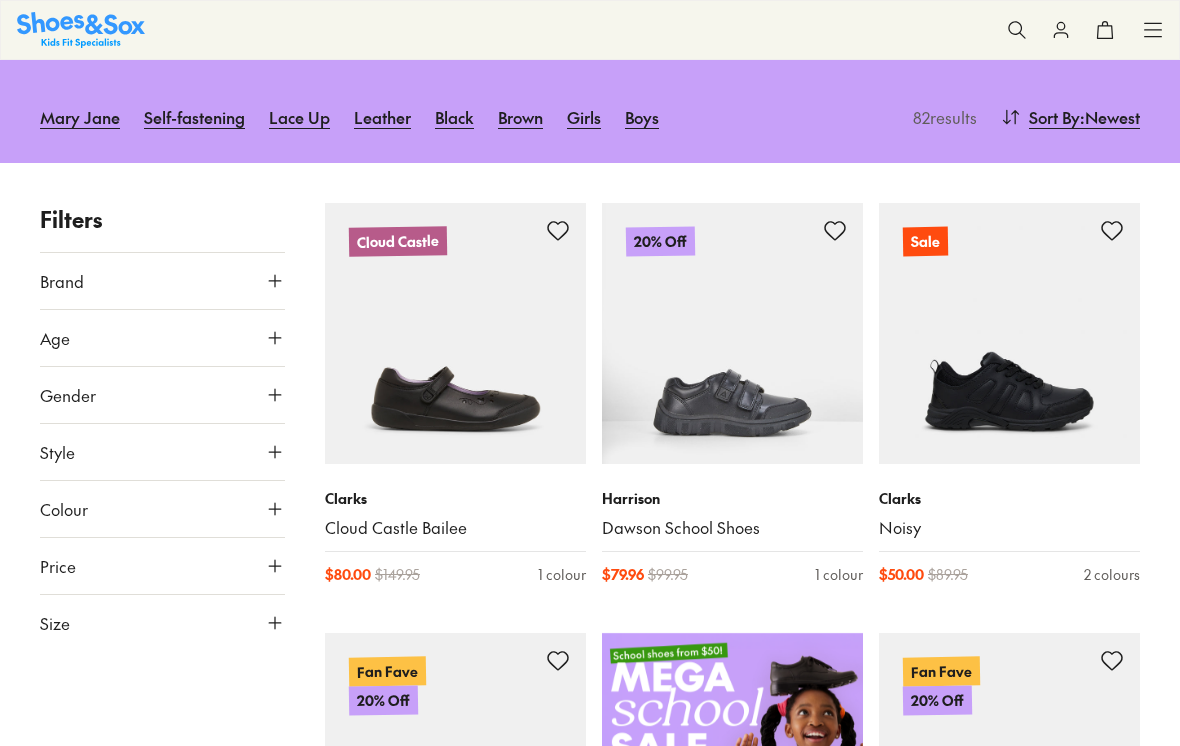 click 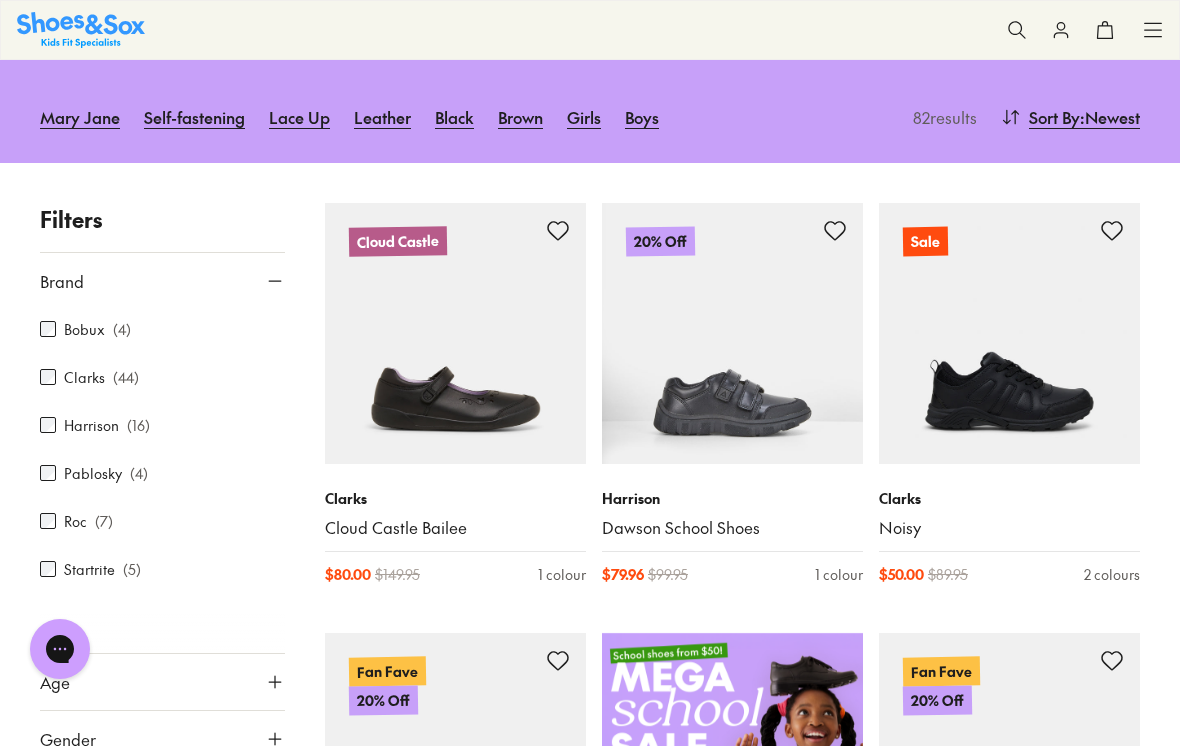 scroll, scrollTop: 0, scrollLeft: 0, axis: both 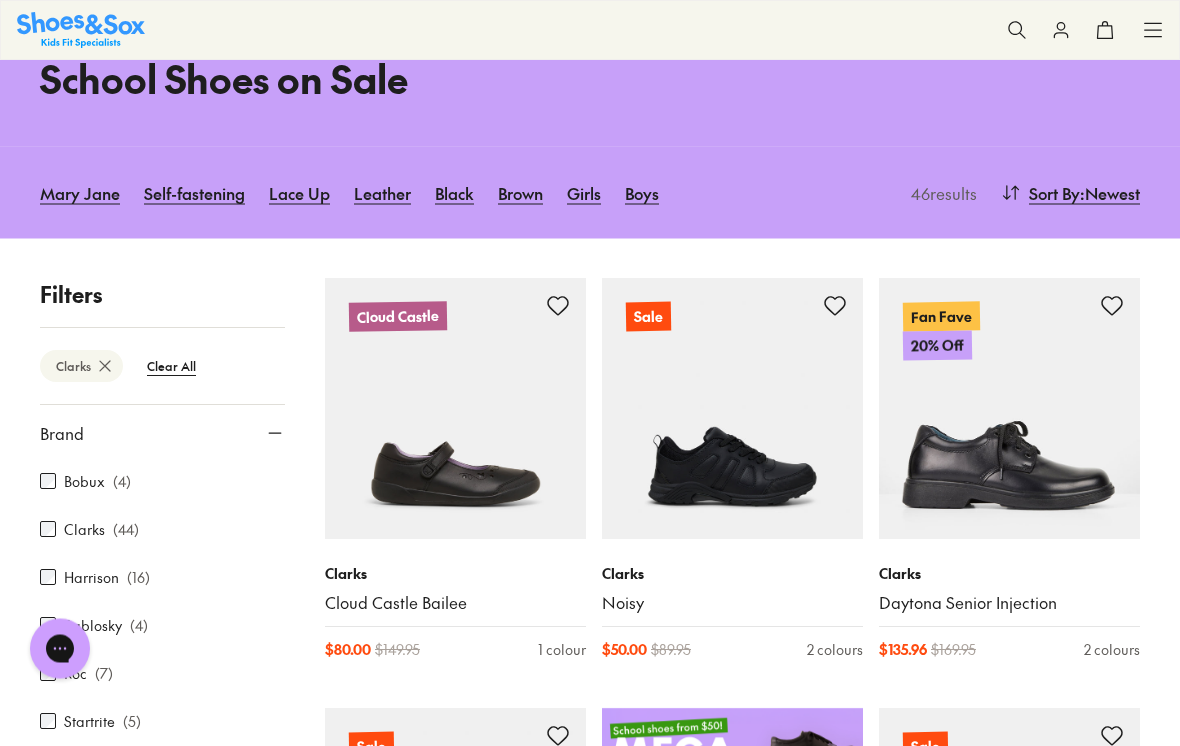 type on "***" 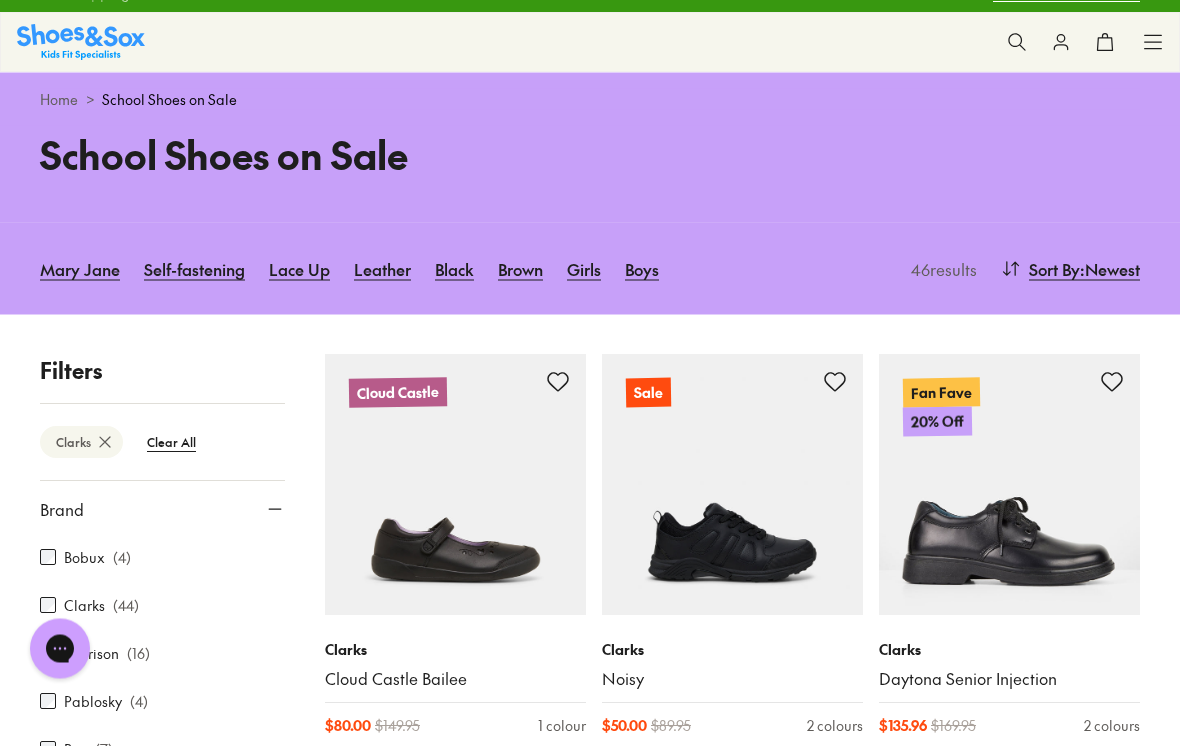 scroll, scrollTop: 35, scrollLeft: 0, axis: vertical 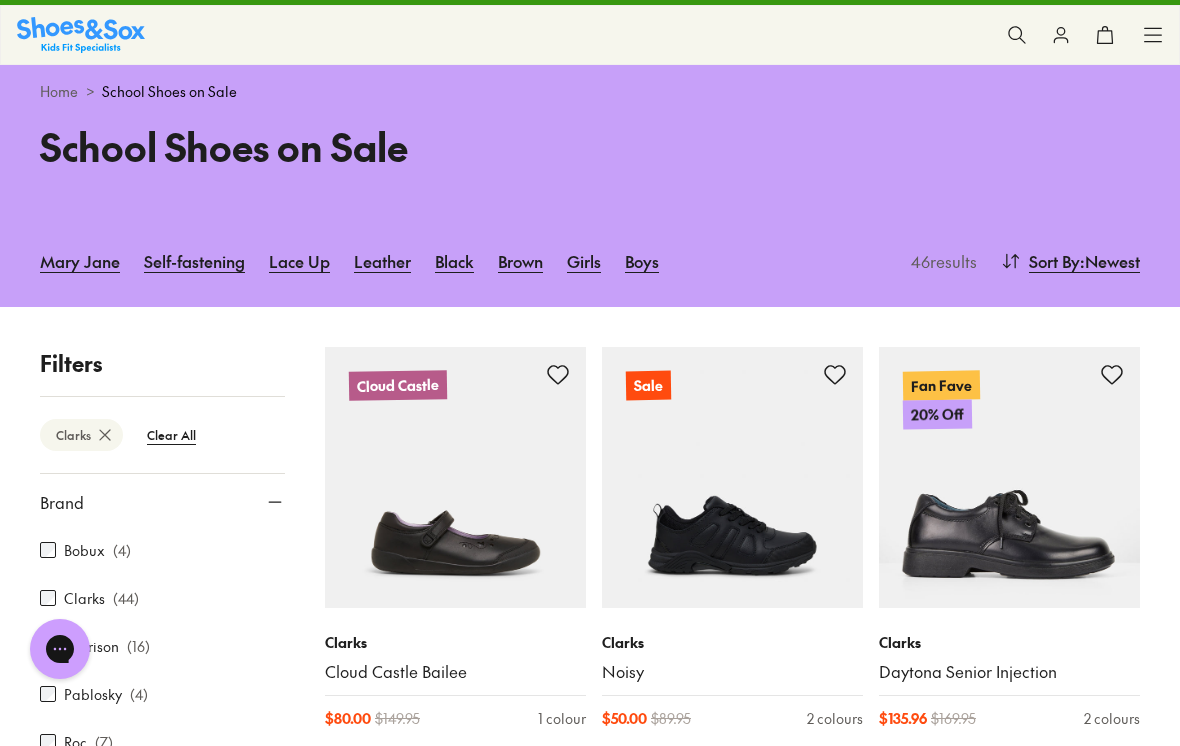 click at bounding box center (455, 477) 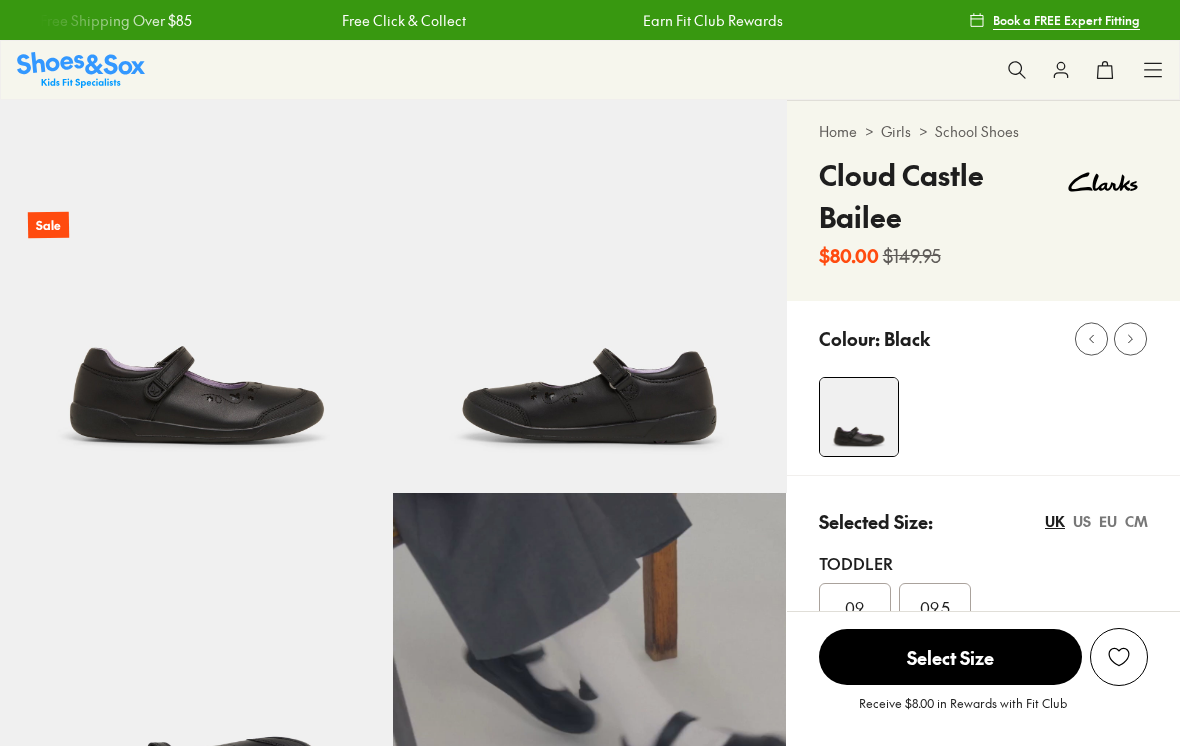 scroll, scrollTop: 0, scrollLeft: 0, axis: both 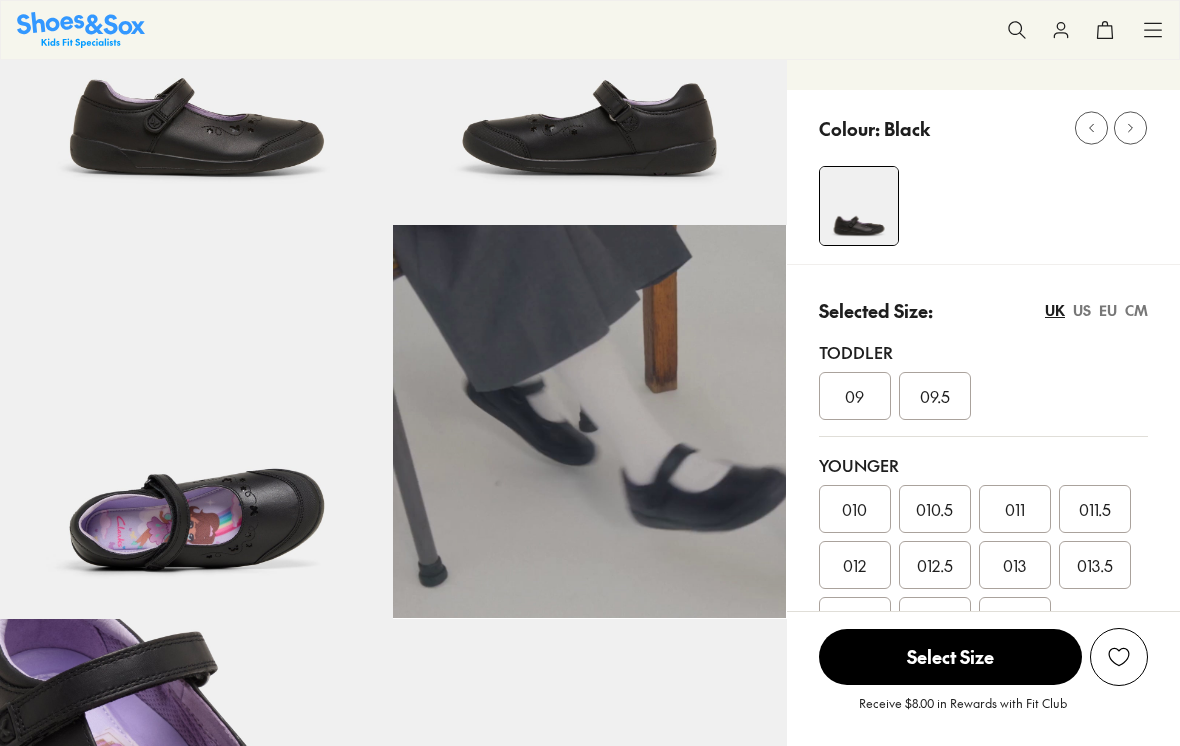 select on "*" 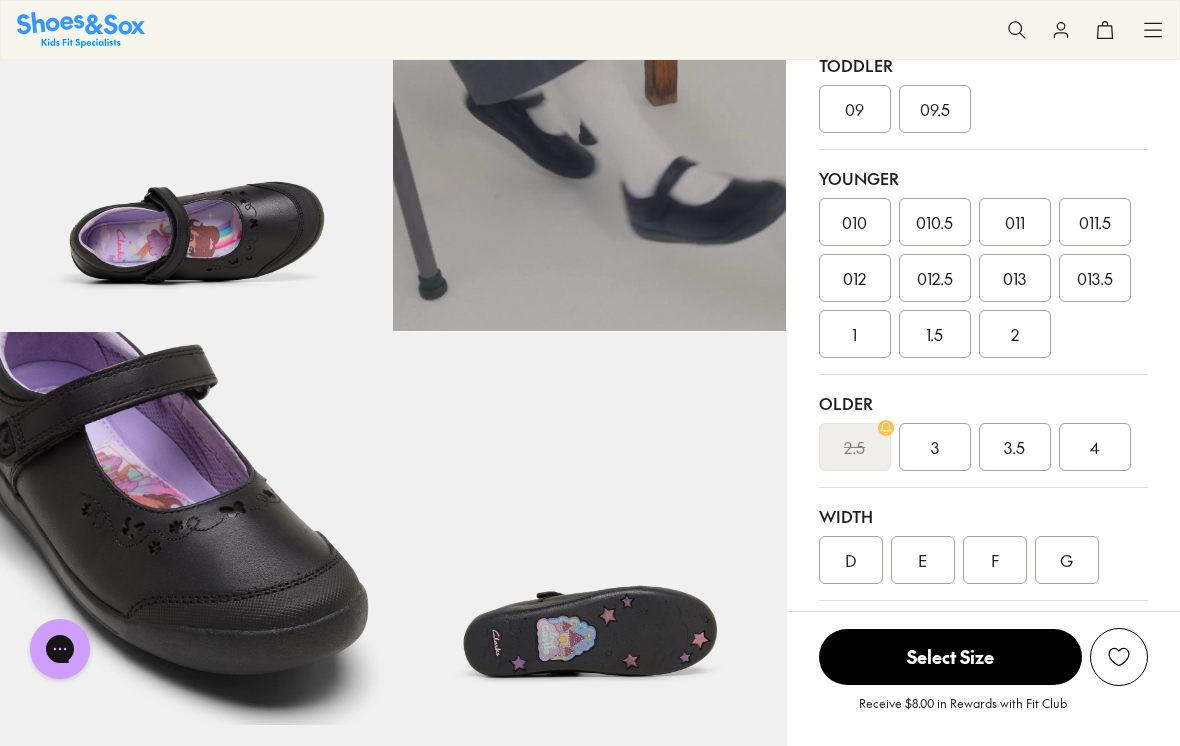 scroll, scrollTop: 558, scrollLeft: 0, axis: vertical 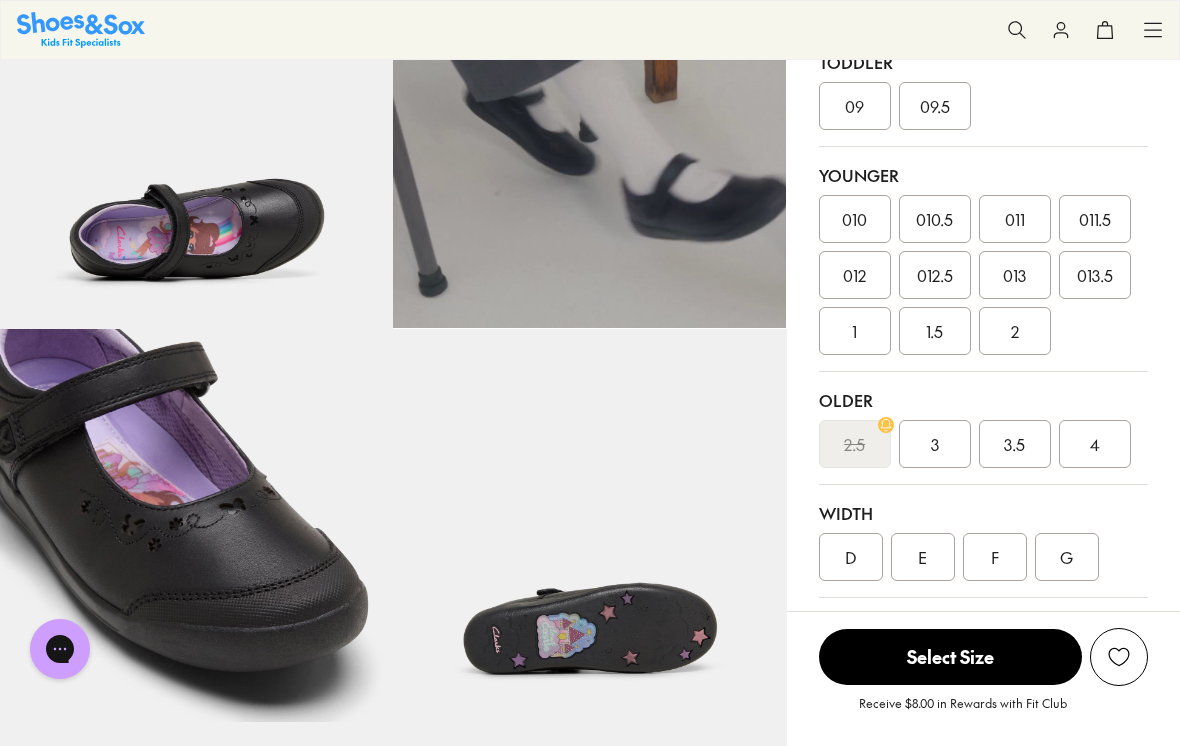 click on "3" at bounding box center (935, 444) 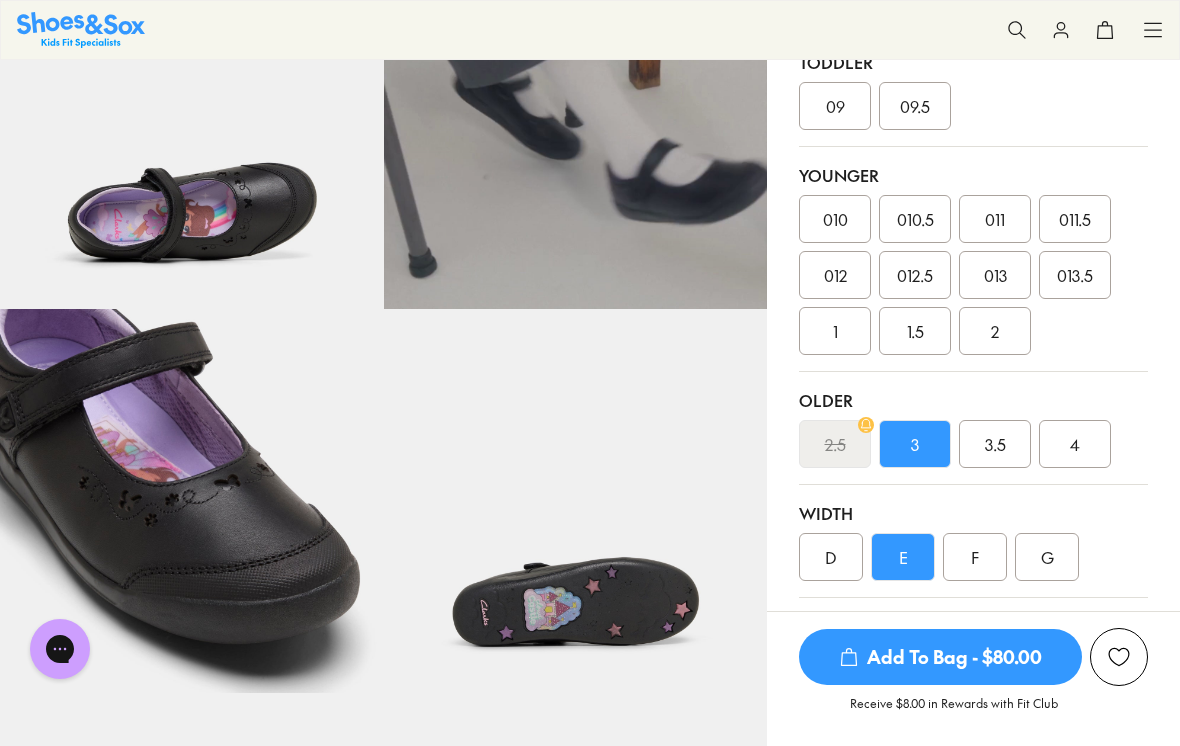 click on "Add To Bag - $80.00" at bounding box center (940, 657) 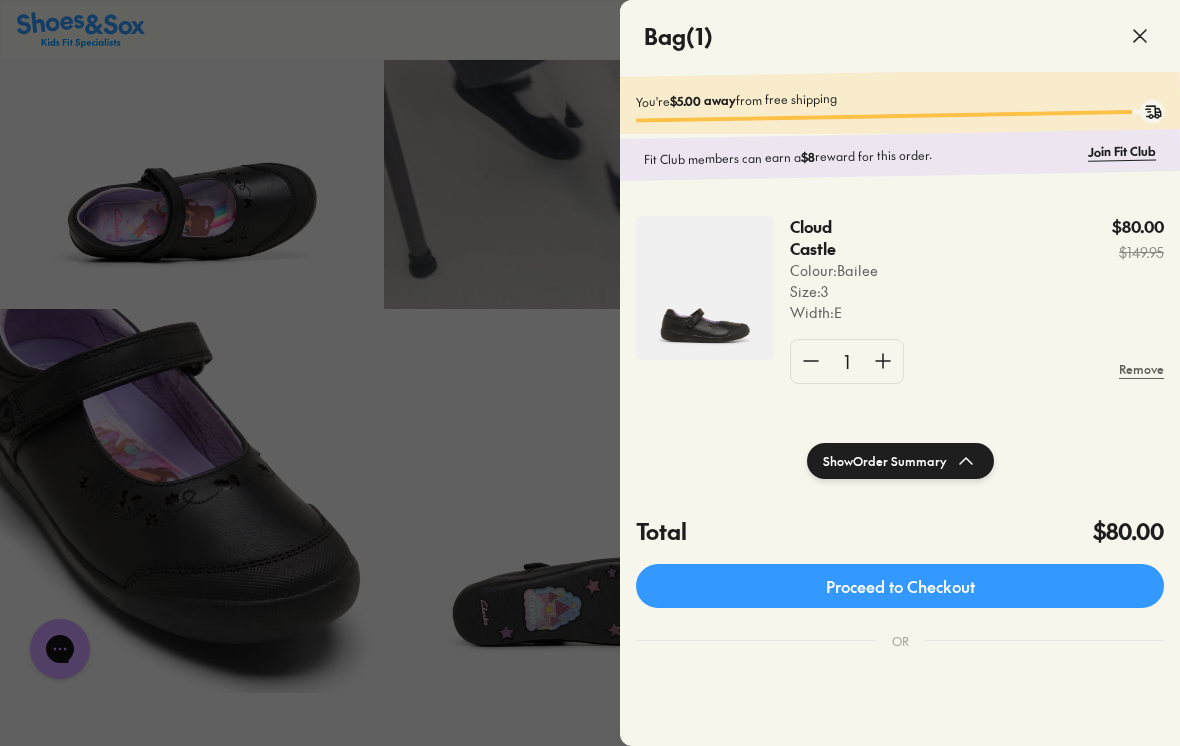 click 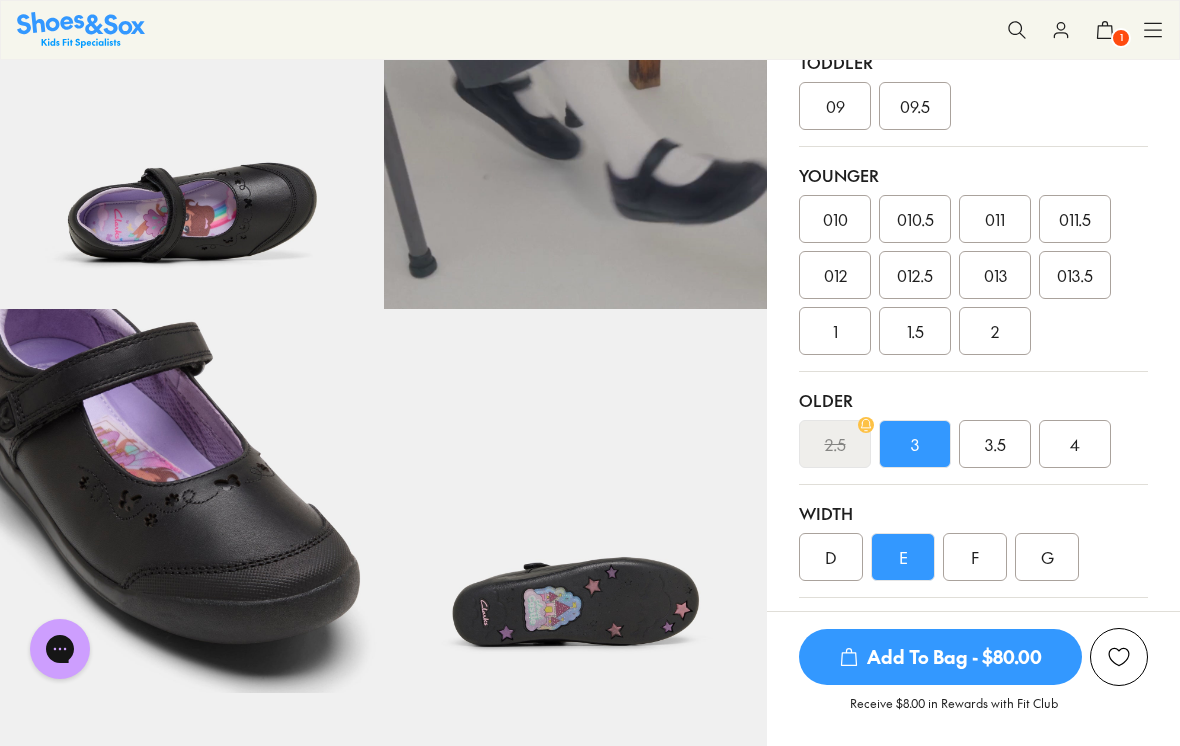 click on "013" at bounding box center (995, 275) 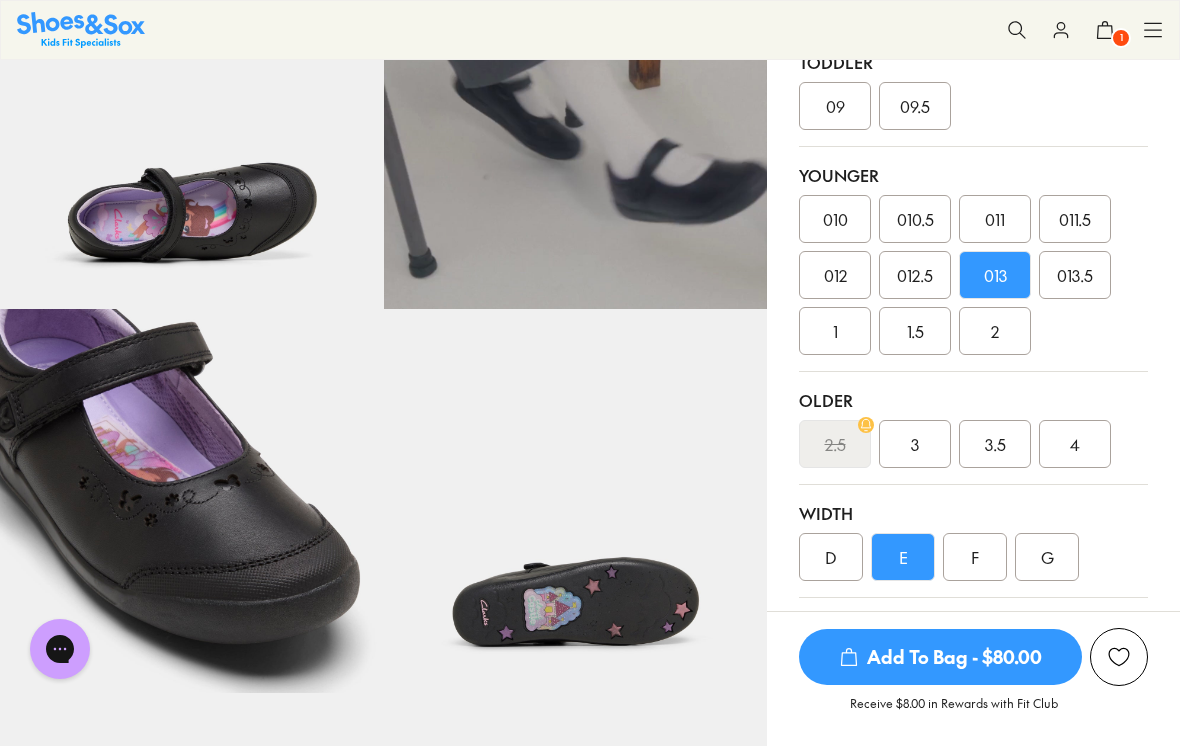 click on "Add To Bag - $80.00" at bounding box center (940, 657) 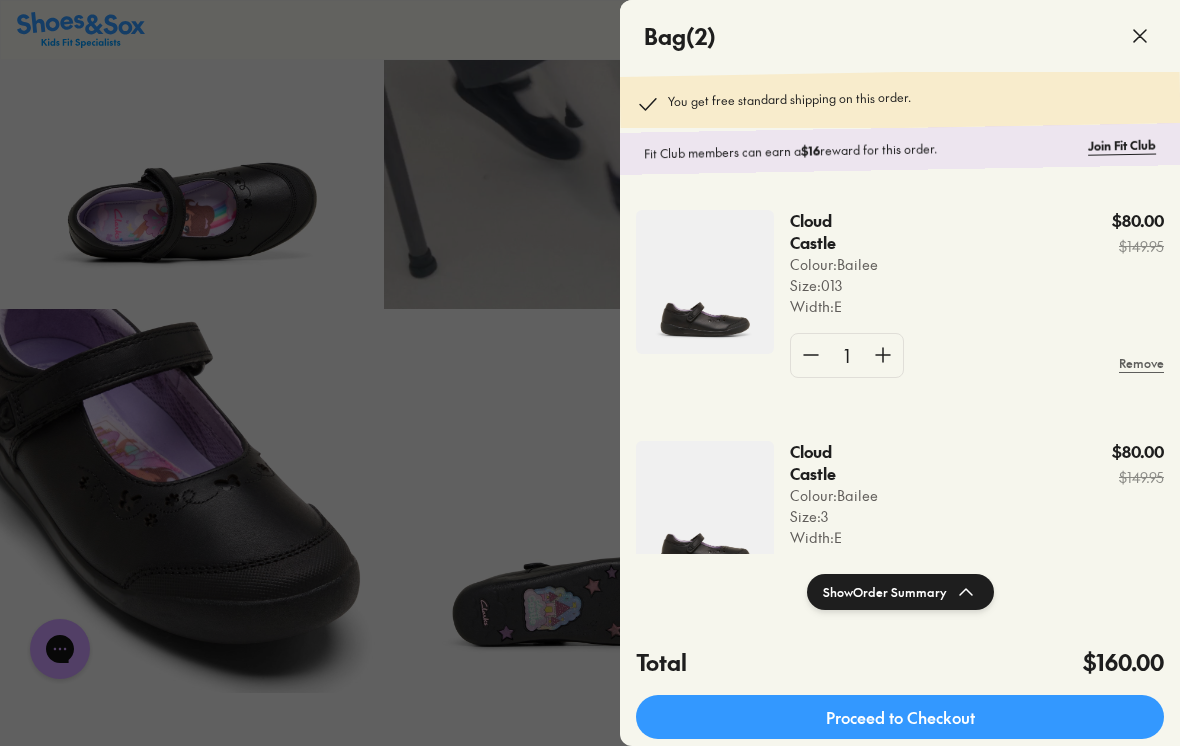 click 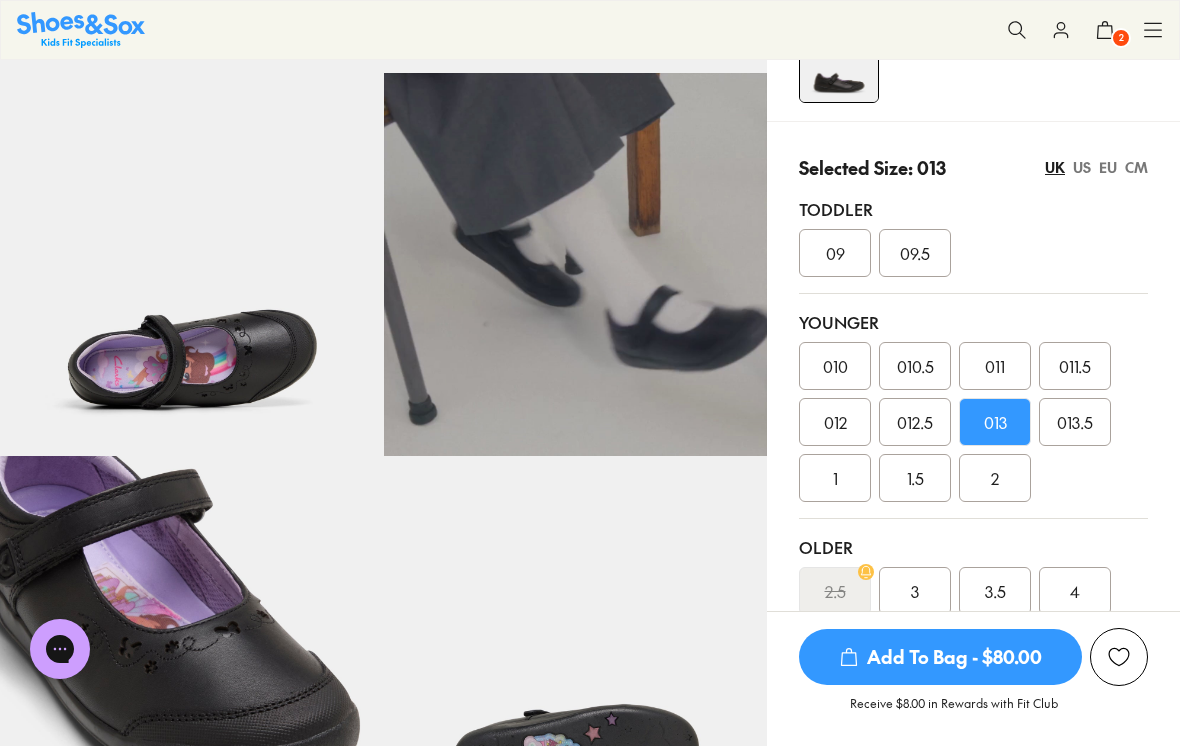 scroll, scrollTop: 382, scrollLeft: 0, axis: vertical 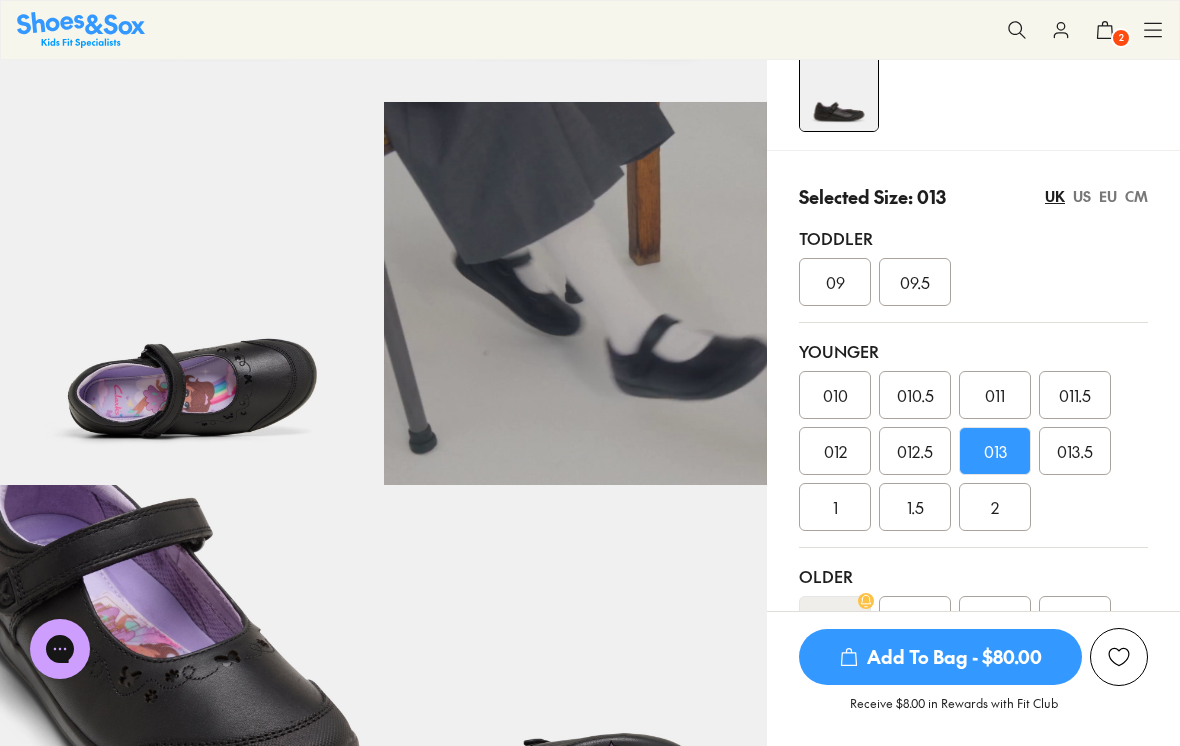 click on "EU" at bounding box center [1108, 196] 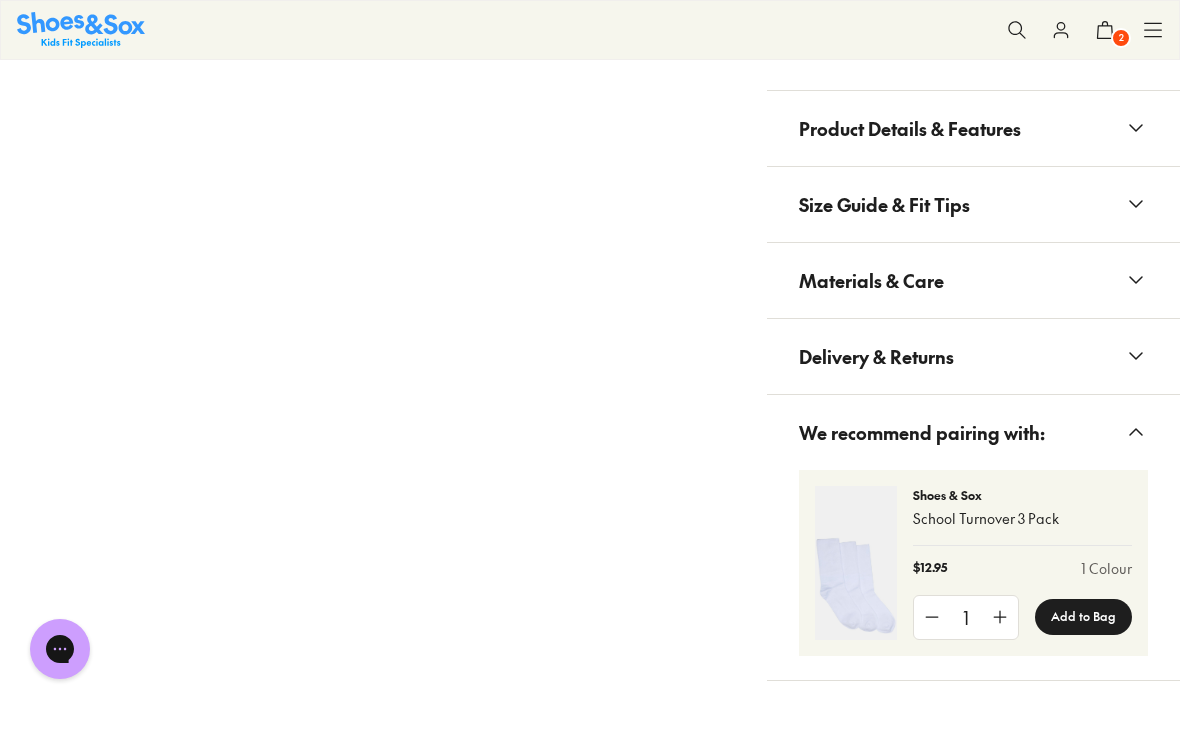 scroll, scrollTop: 1709, scrollLeft: 0, axis: vertical 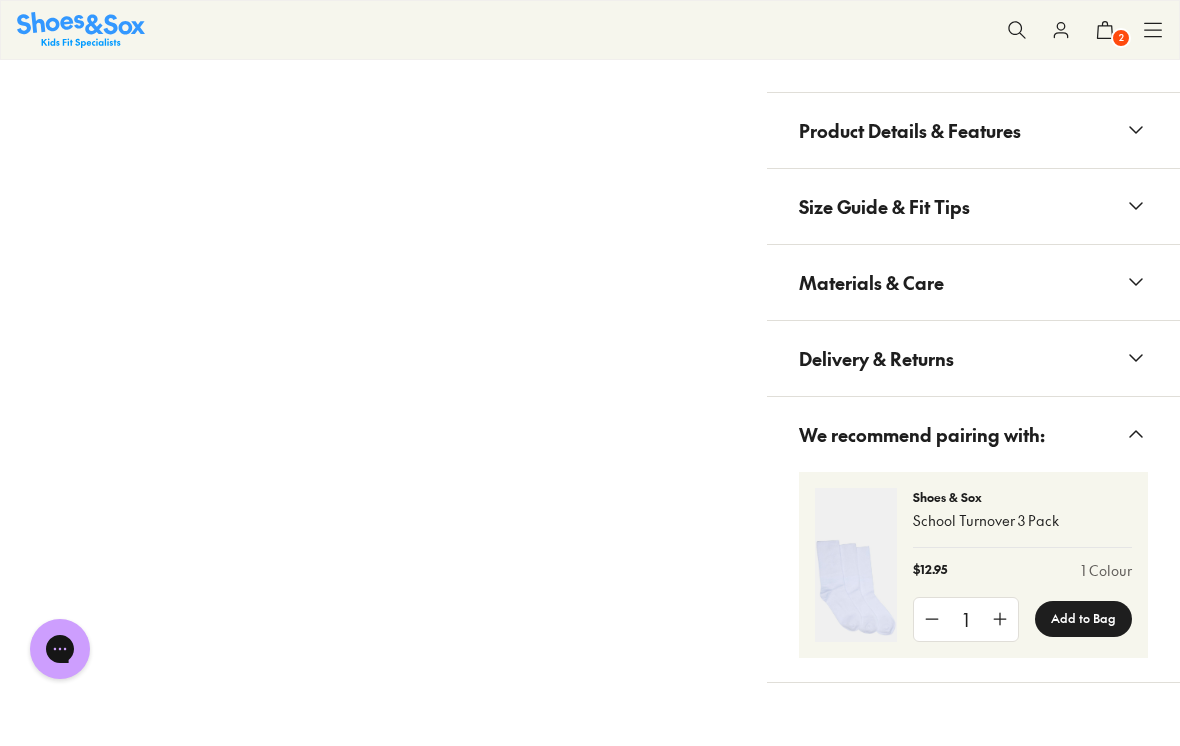 click 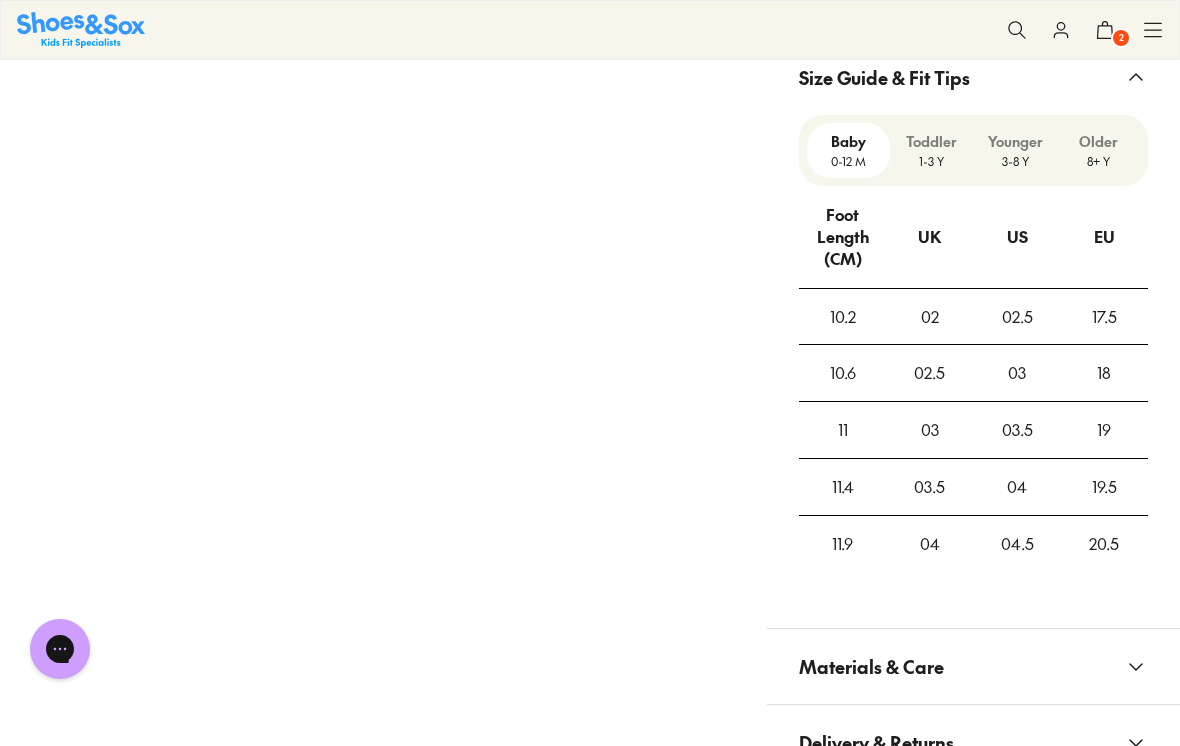 scroll, scrollTop: 1839, scrollLeft: 0, axis: vertical 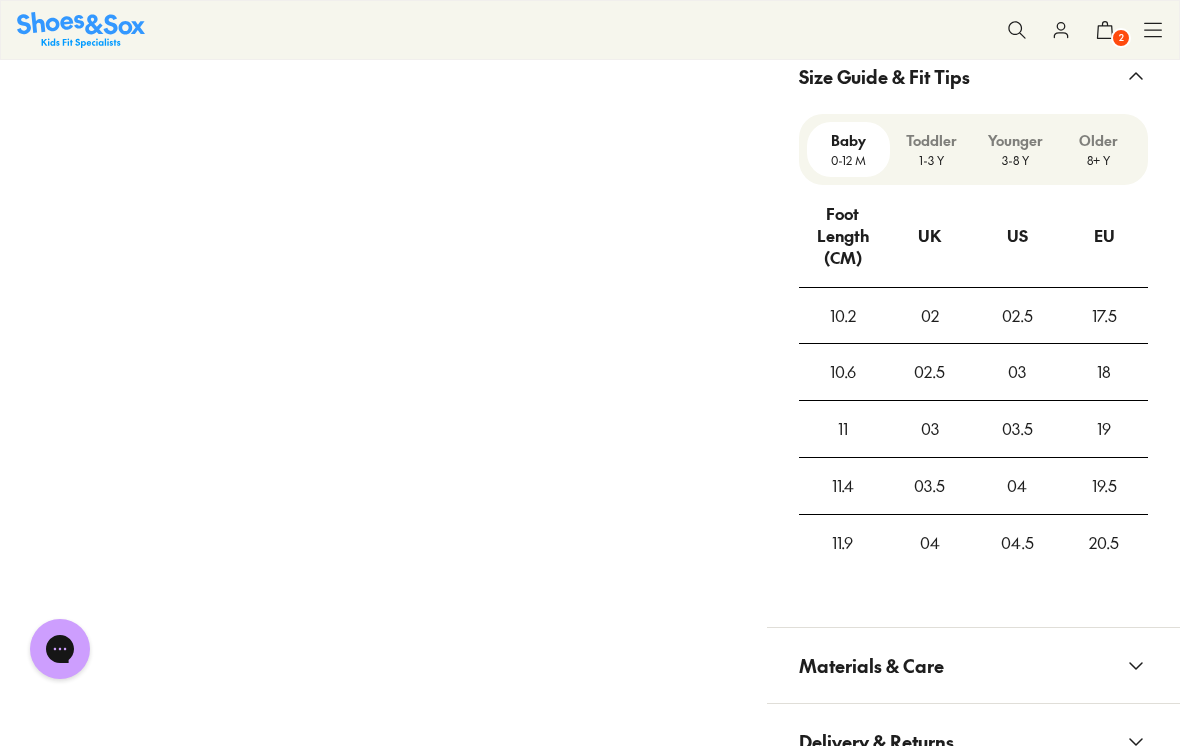 click on "3-8 Y" at bounding box center [1015, 160] 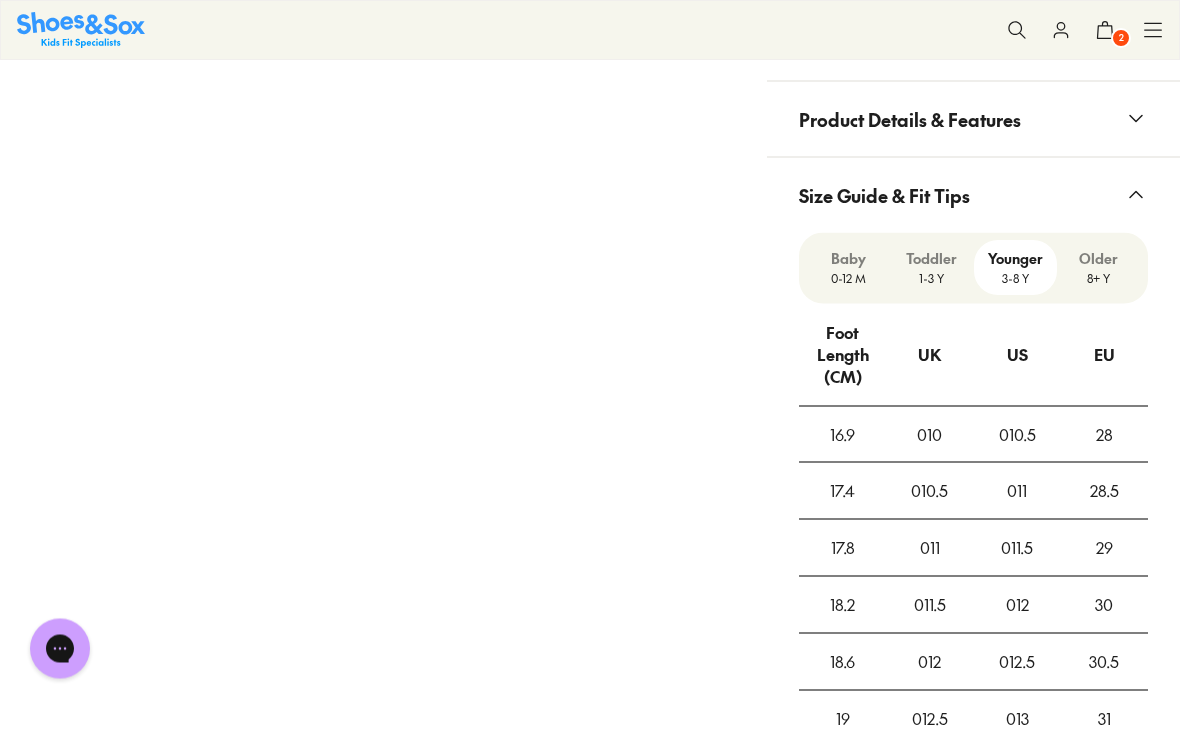 scroll, scrollTop: 1732, scrollLeft: 0, axis: vertical 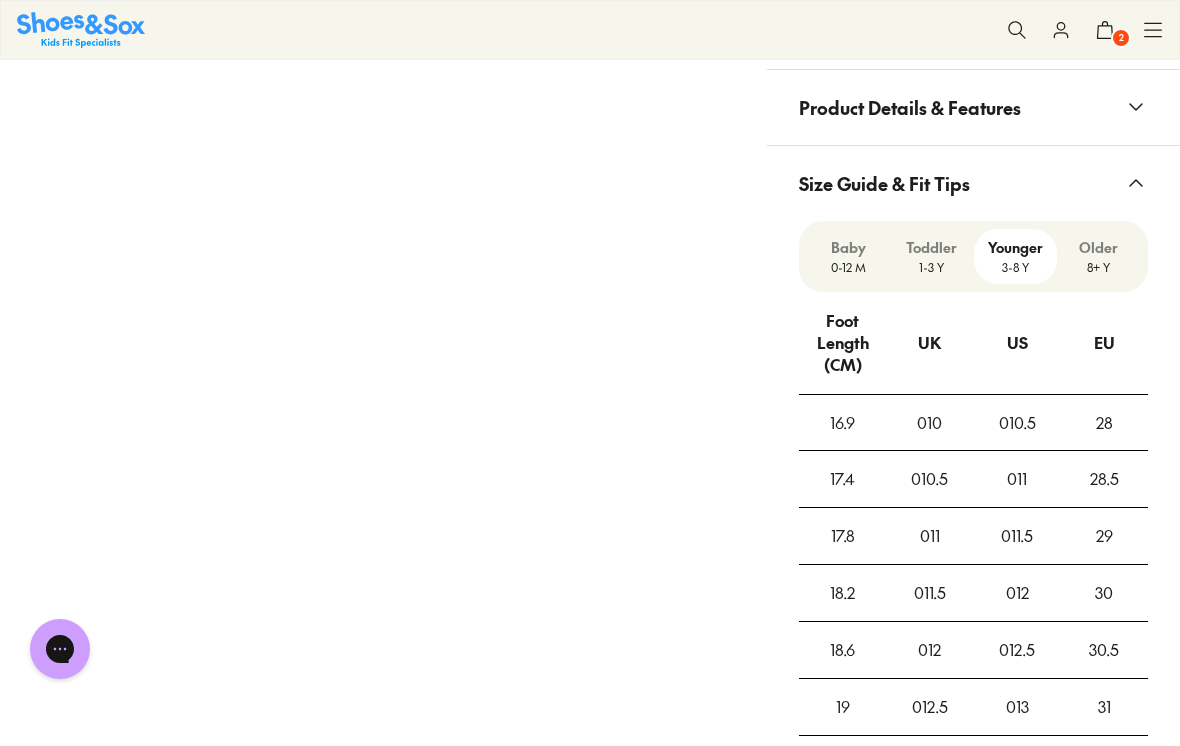 click on "Older" at bounding box center (1098, 247) 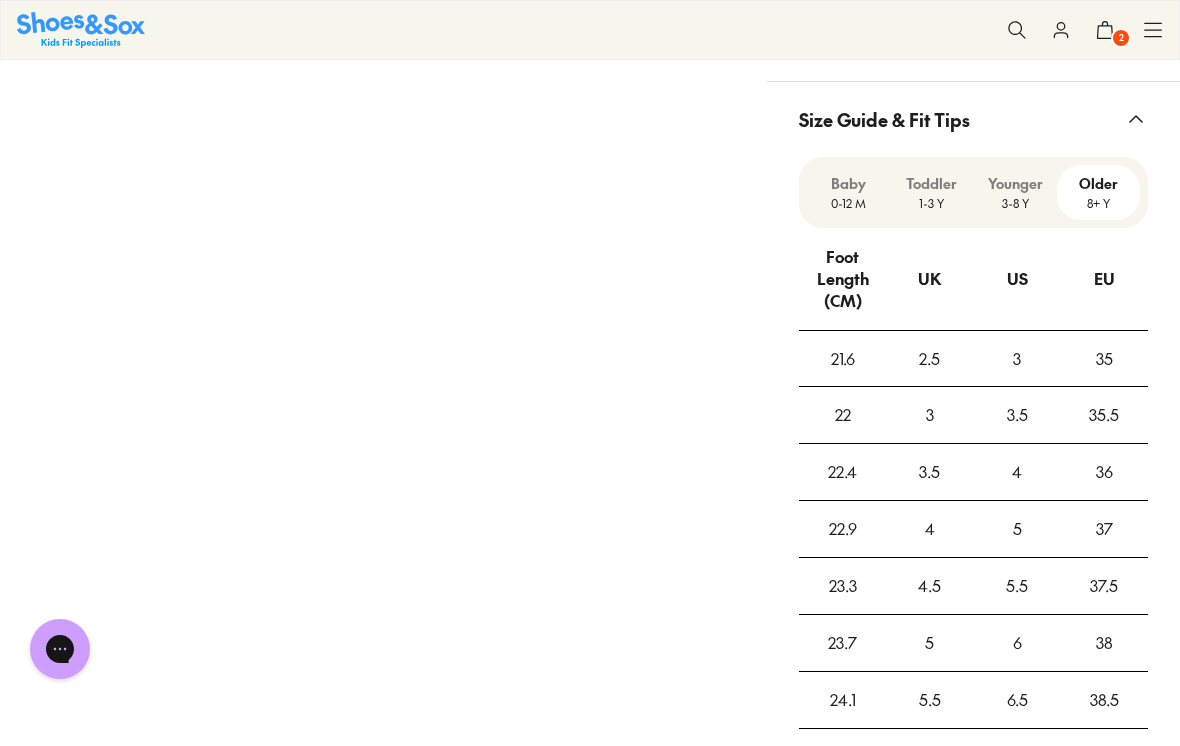 scroll, scrollTop: 1811, scrollLeft: 0, axis: vertical 